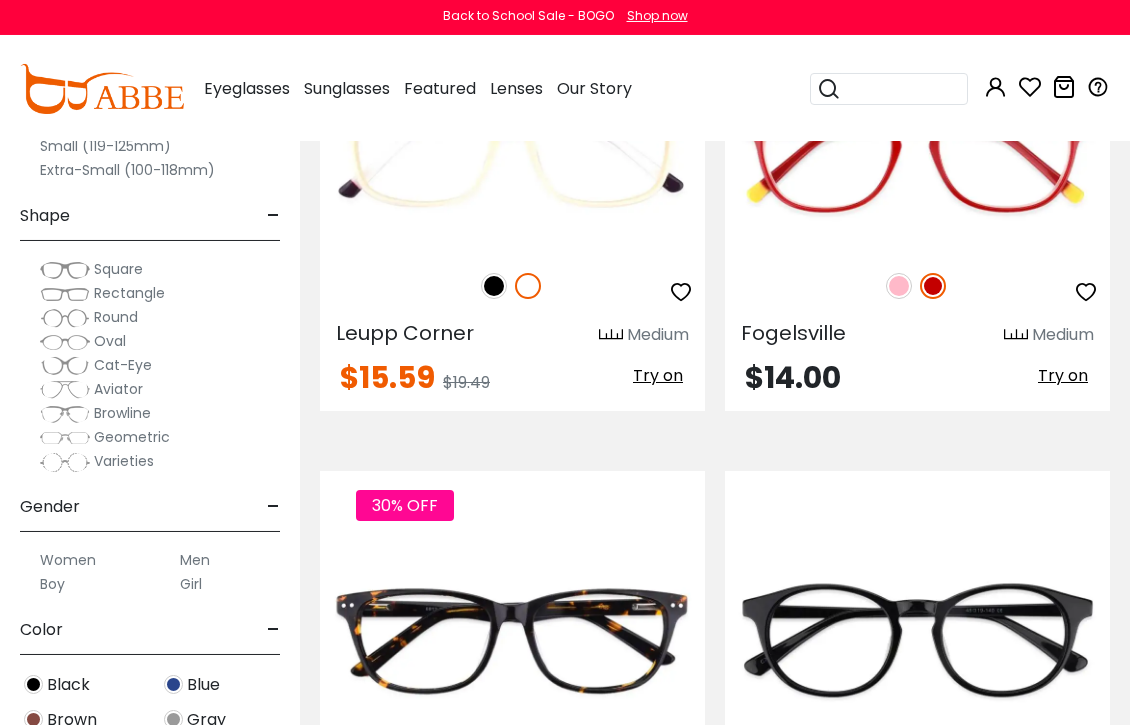 scroll, scrollTop: 0, scrollLeft: 0, axis: both 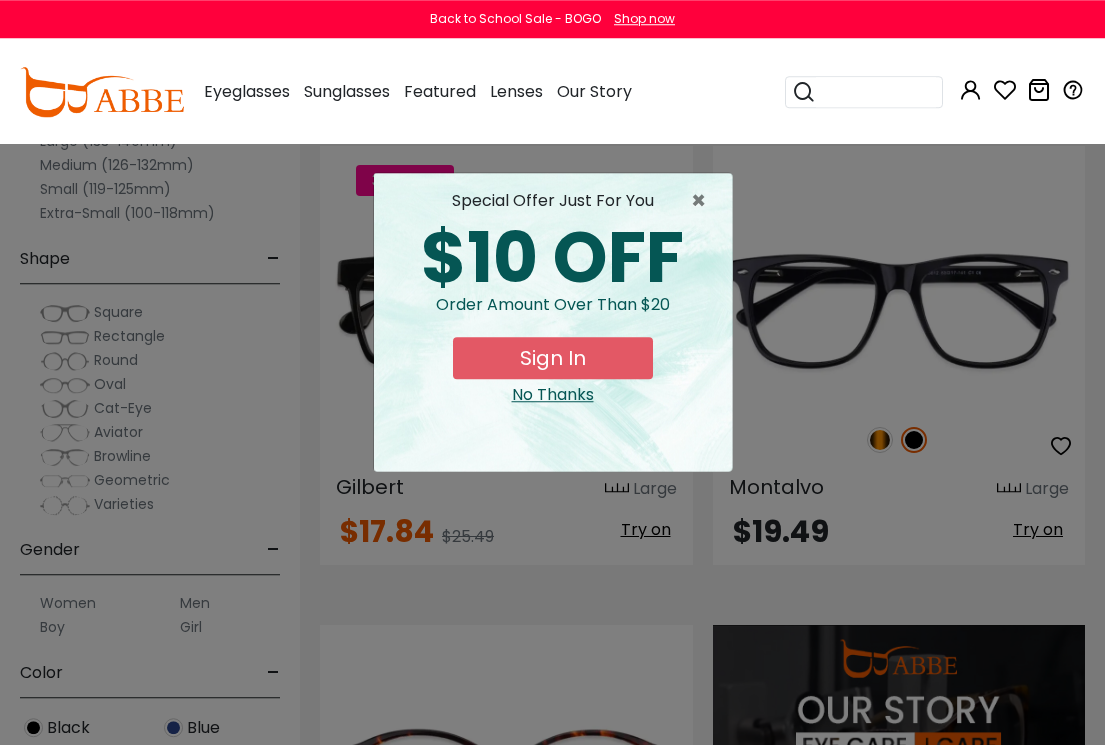 click on "×" at bounding box center (703, 201) 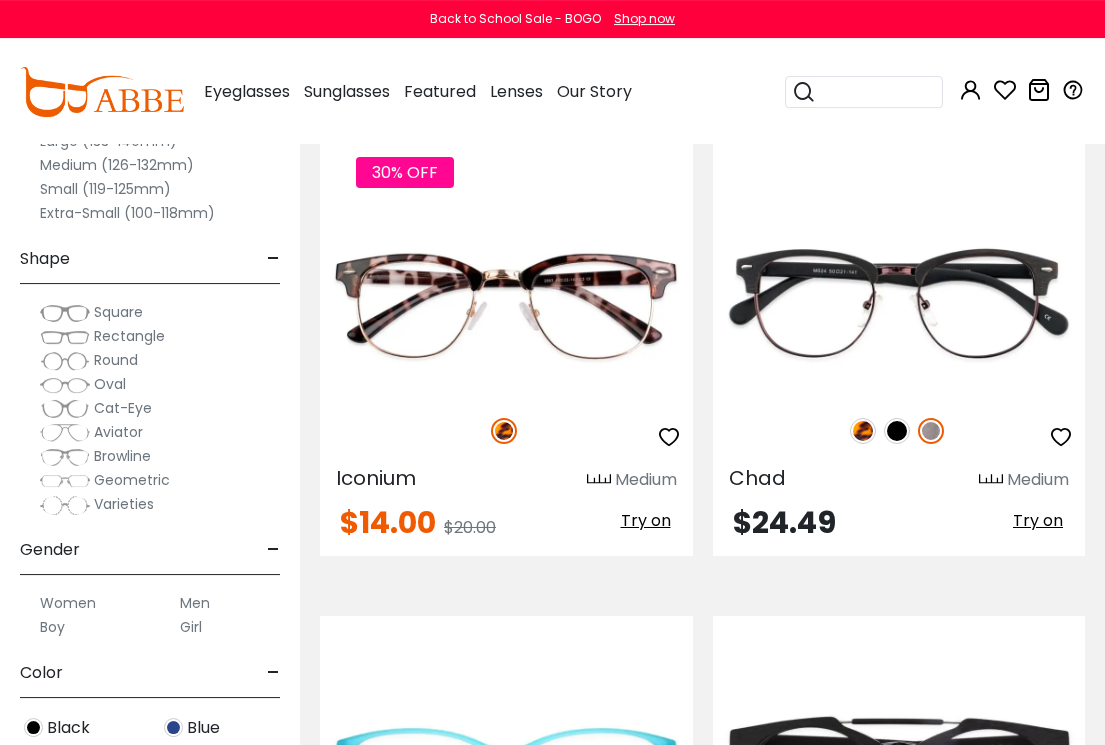 scroll, scrollTop: 3186, scrollLeft: 0, axis: vertical 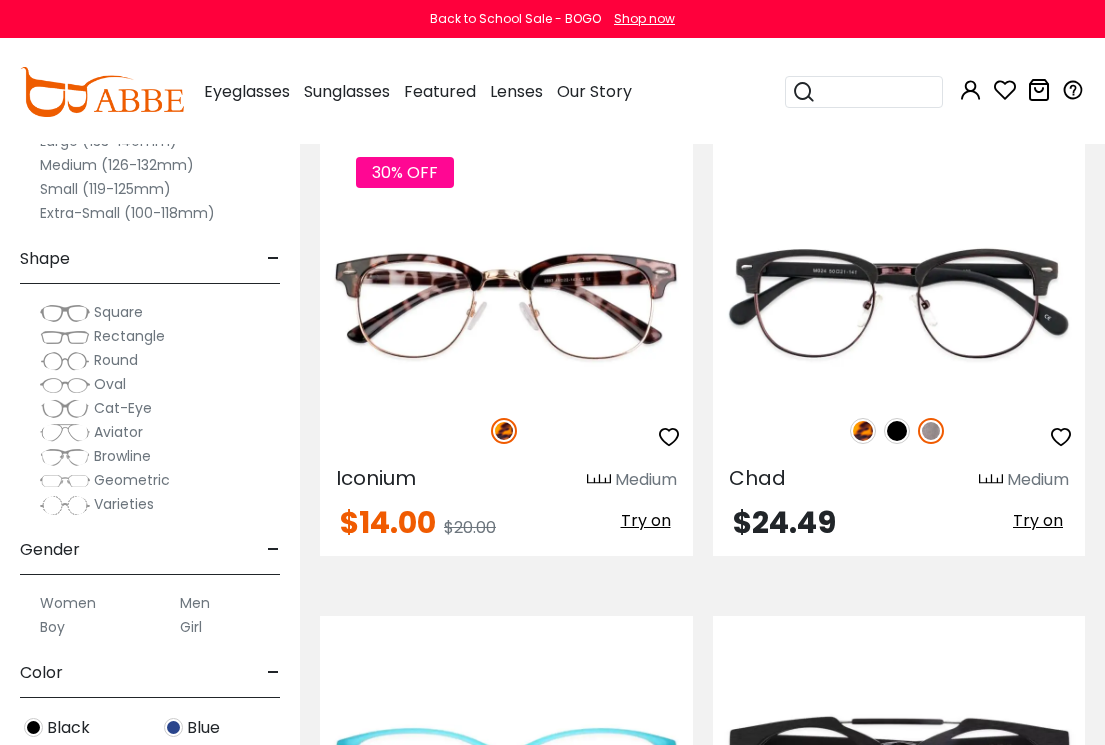 click on "Try on" at bounding box center [646, 520] 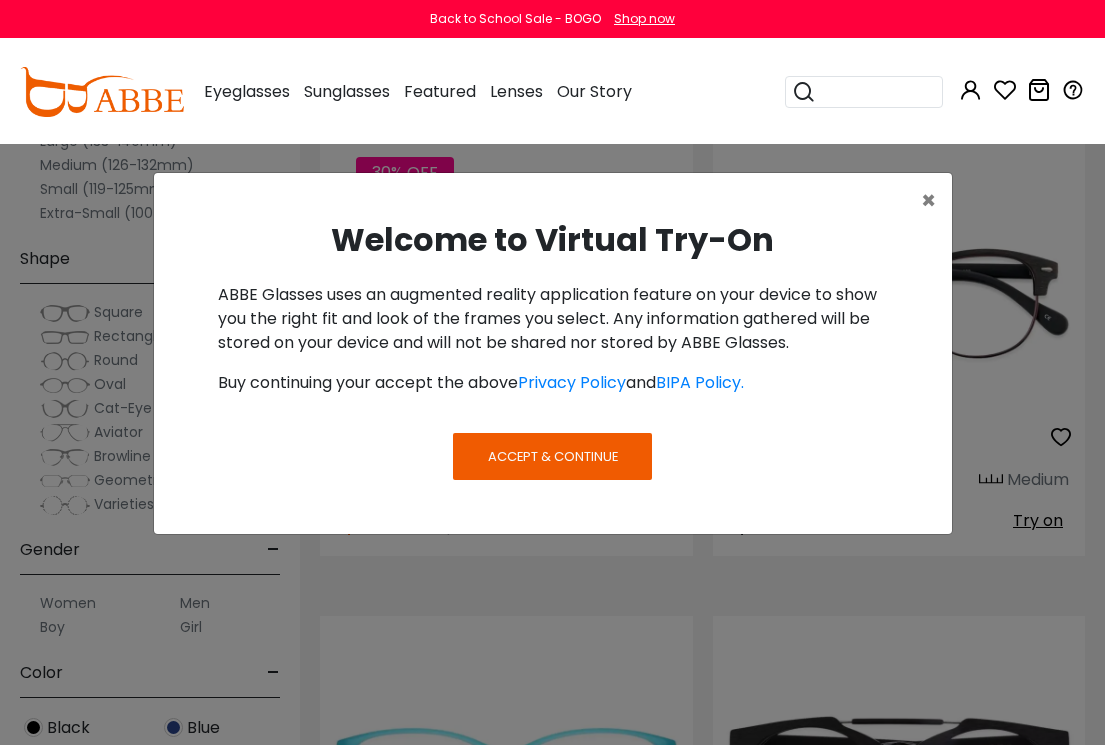 click on "Accept & Continue" at bounding box center (552, 456) 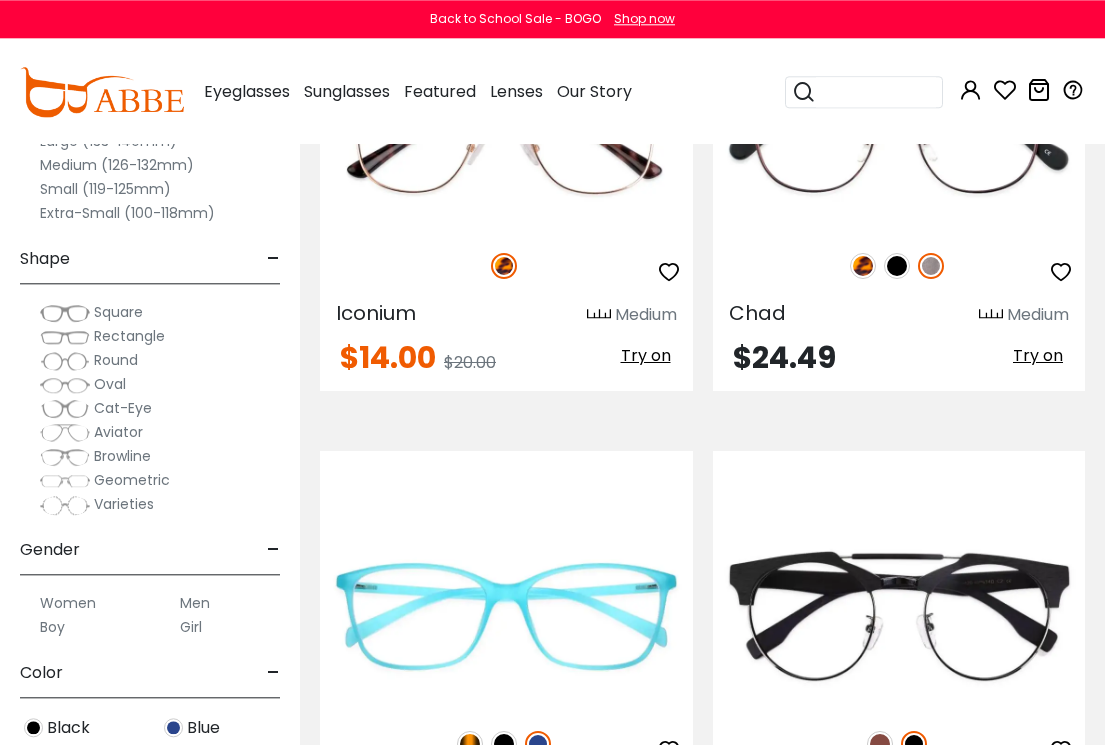 scroll, scrollTop: 3323, scrollLeft: 0, axis: vertical 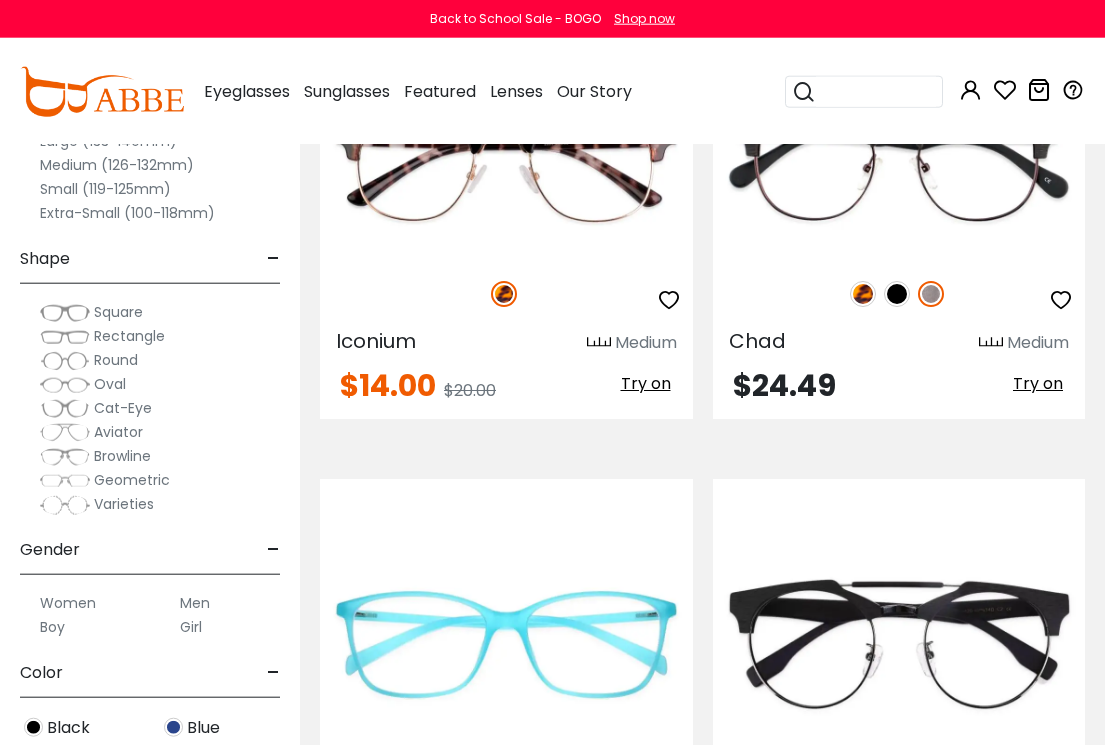 click on "Try on" at bounding box center (646, 383) 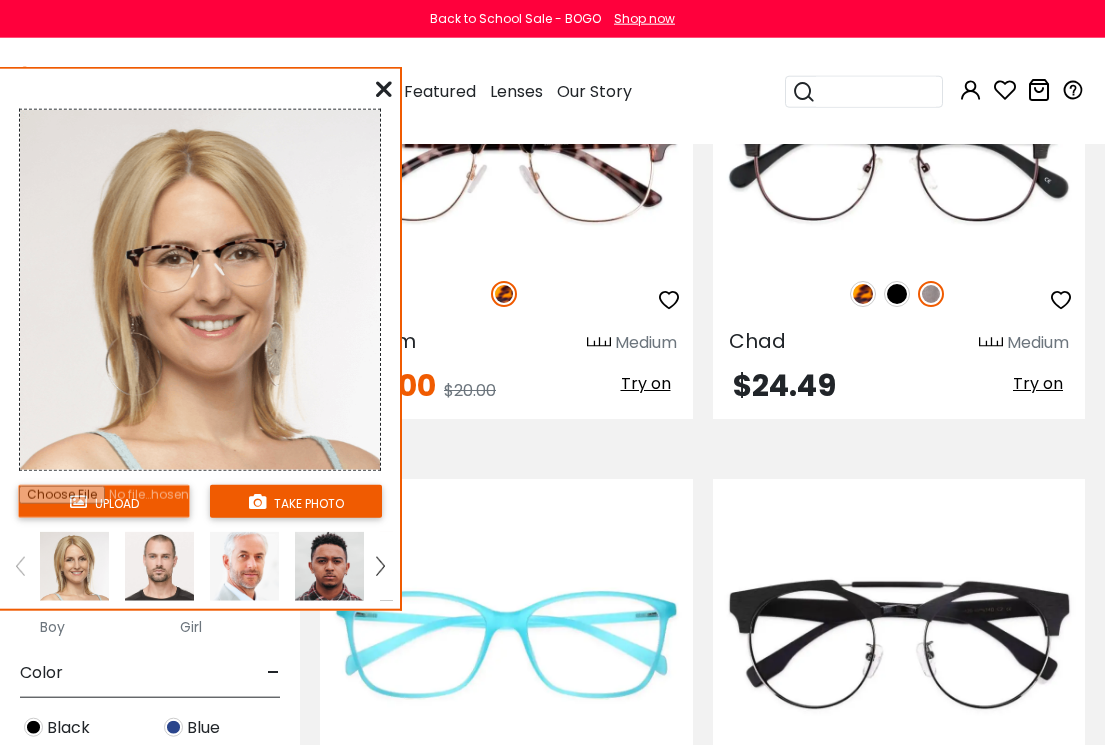 click at bounding box center [257, 501] 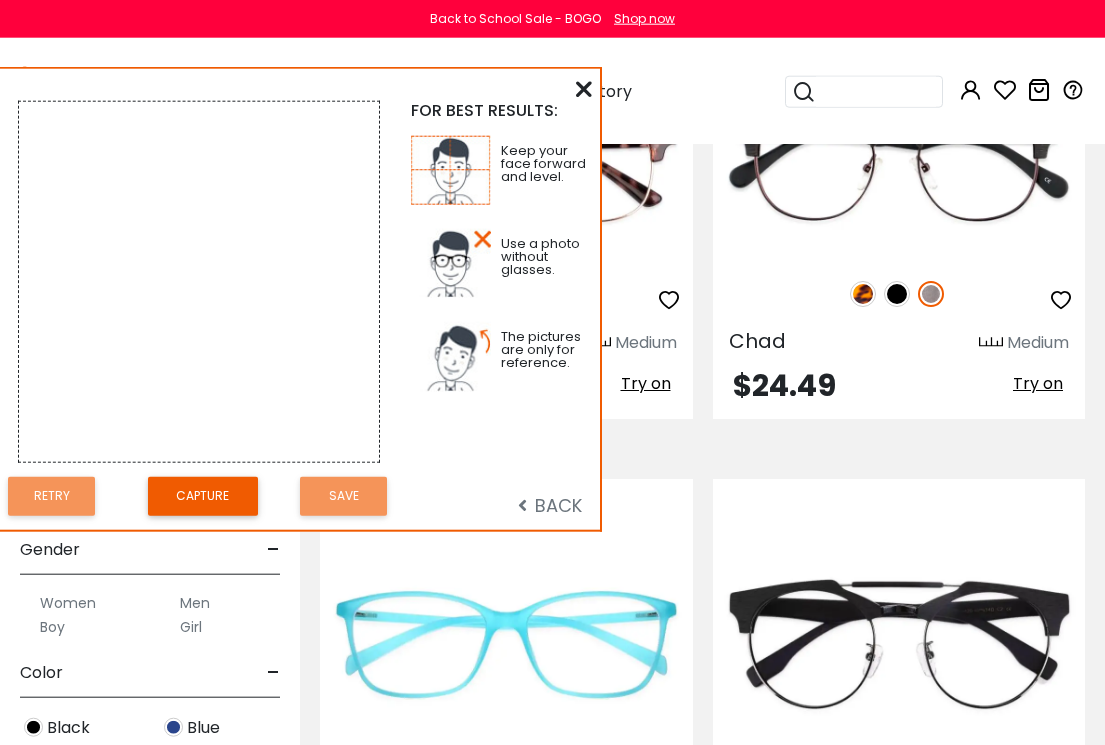 click on "Currently by:
×
gender:
Men
Sort by:
Relevance" at bounding box center [702, 4381] 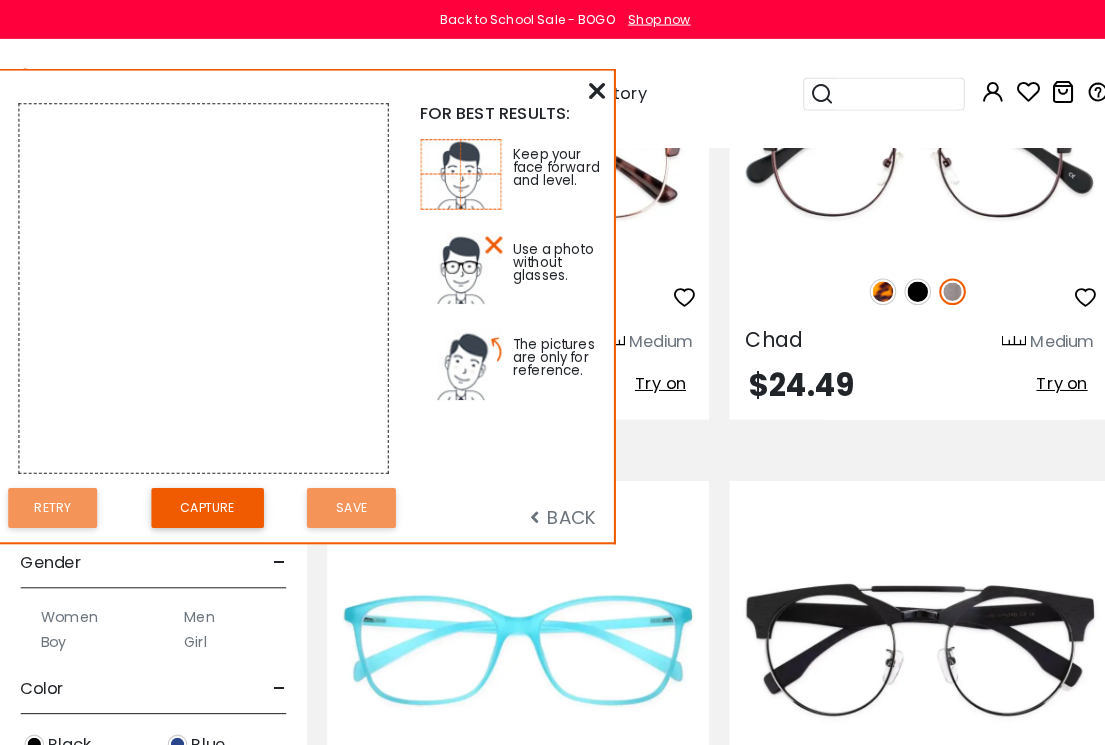 scroll, scrollTop: 3331, scrollLeft: 0, axis: vertical 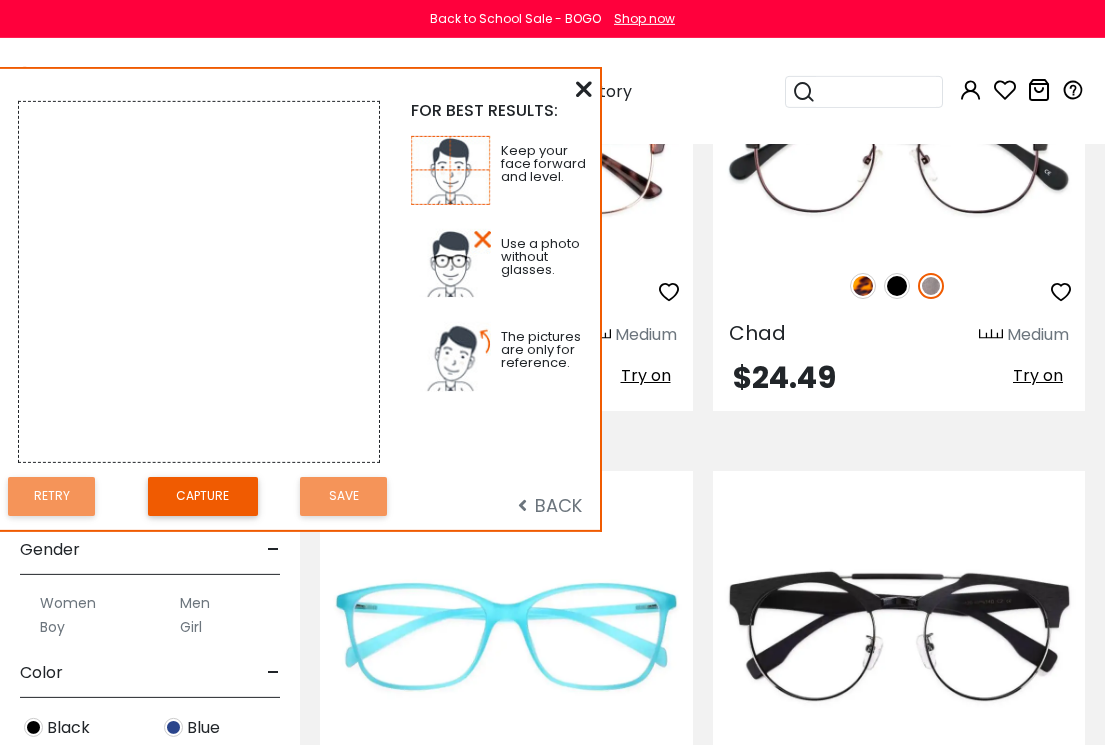 click on "Capture" at bounding box center [203, 496] 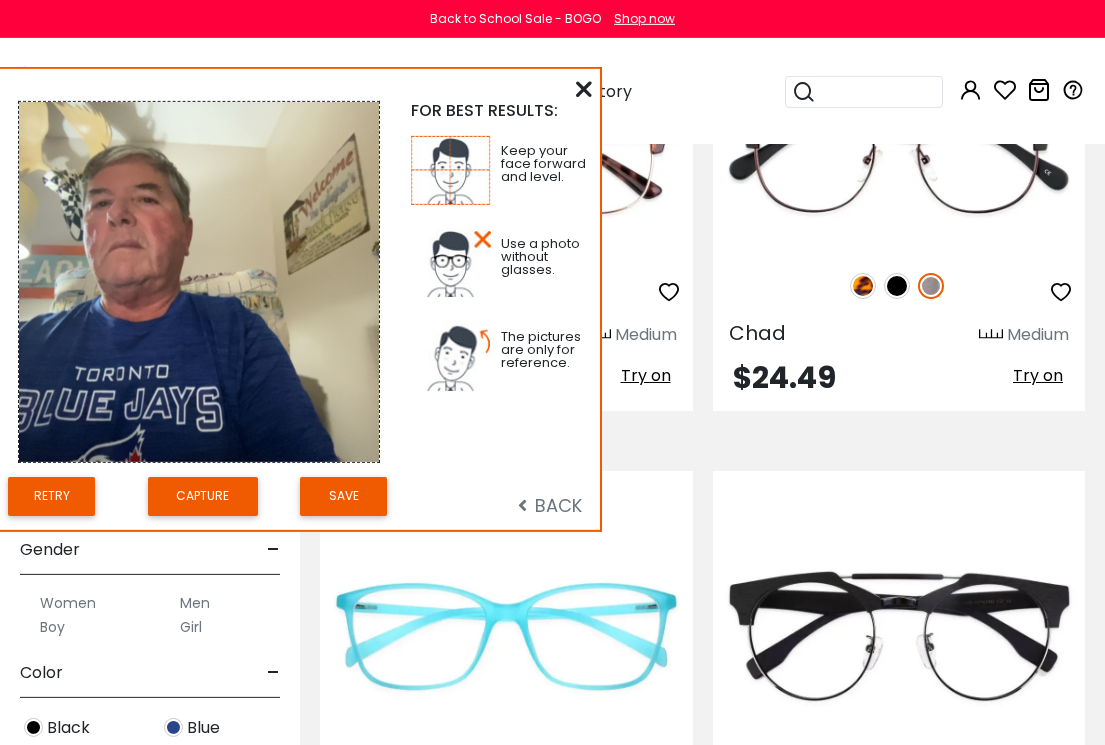 click at bounding box center (0, 0) 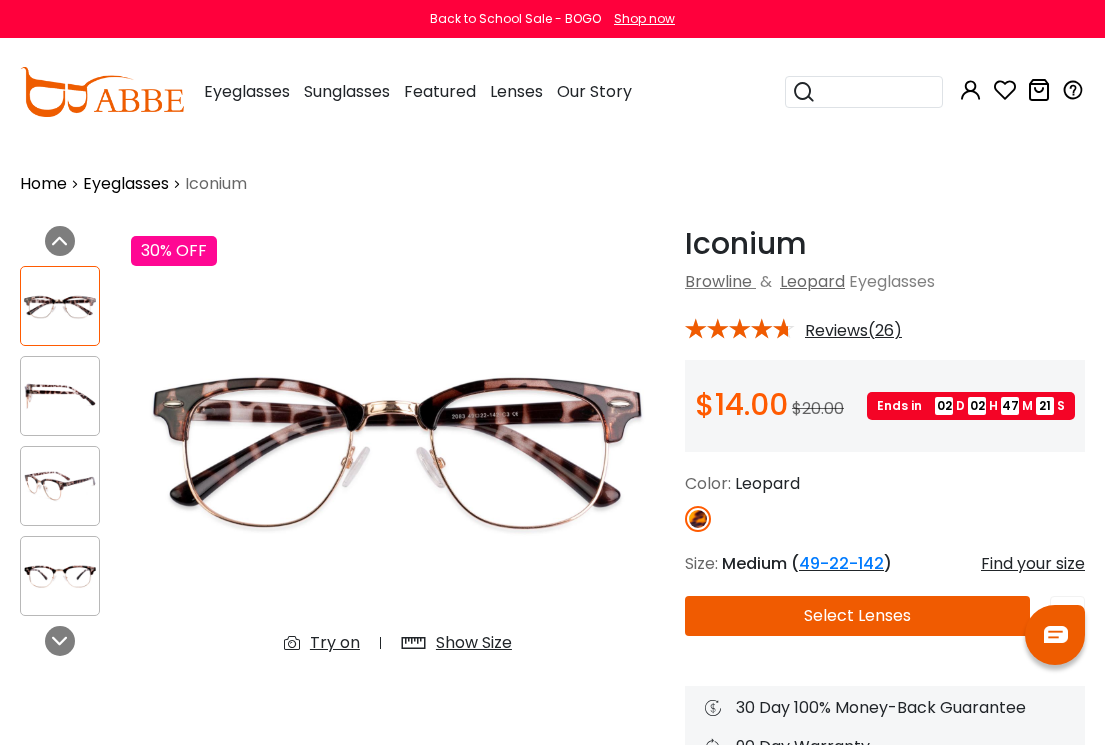 scroll, scrollTop: 0, scrollLeft: 0, axis: both 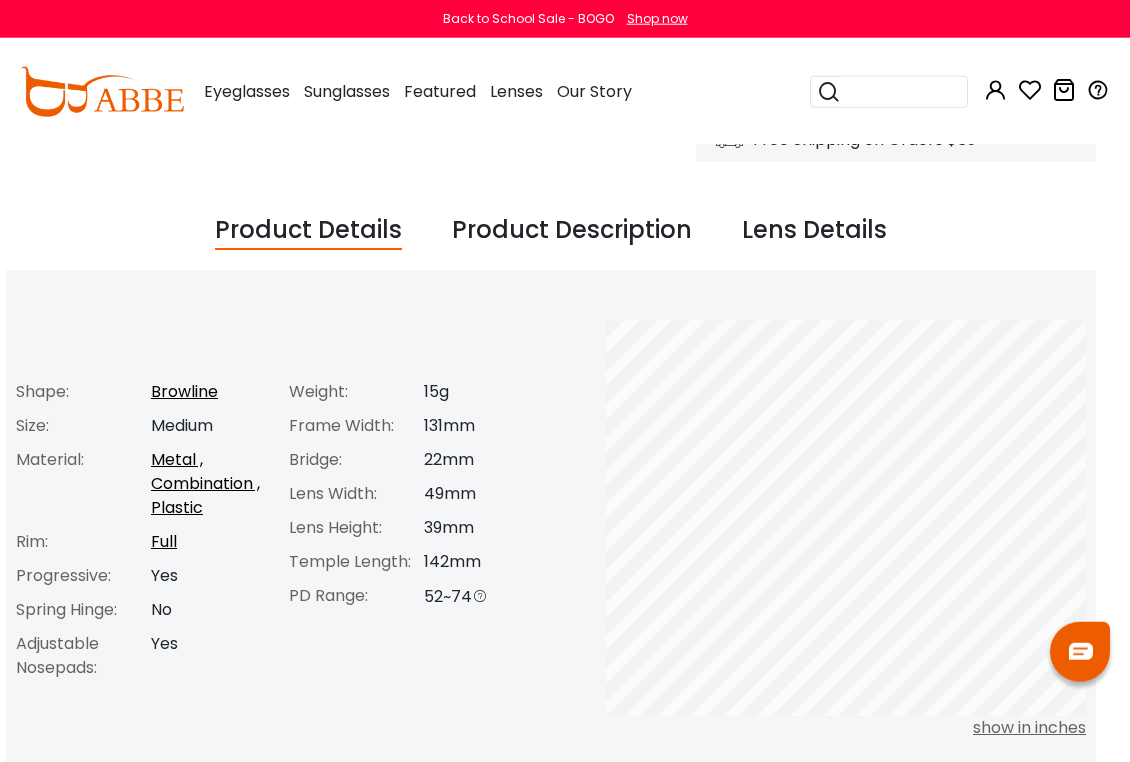 click on "Lens Details" at bounding box center (814, 231) 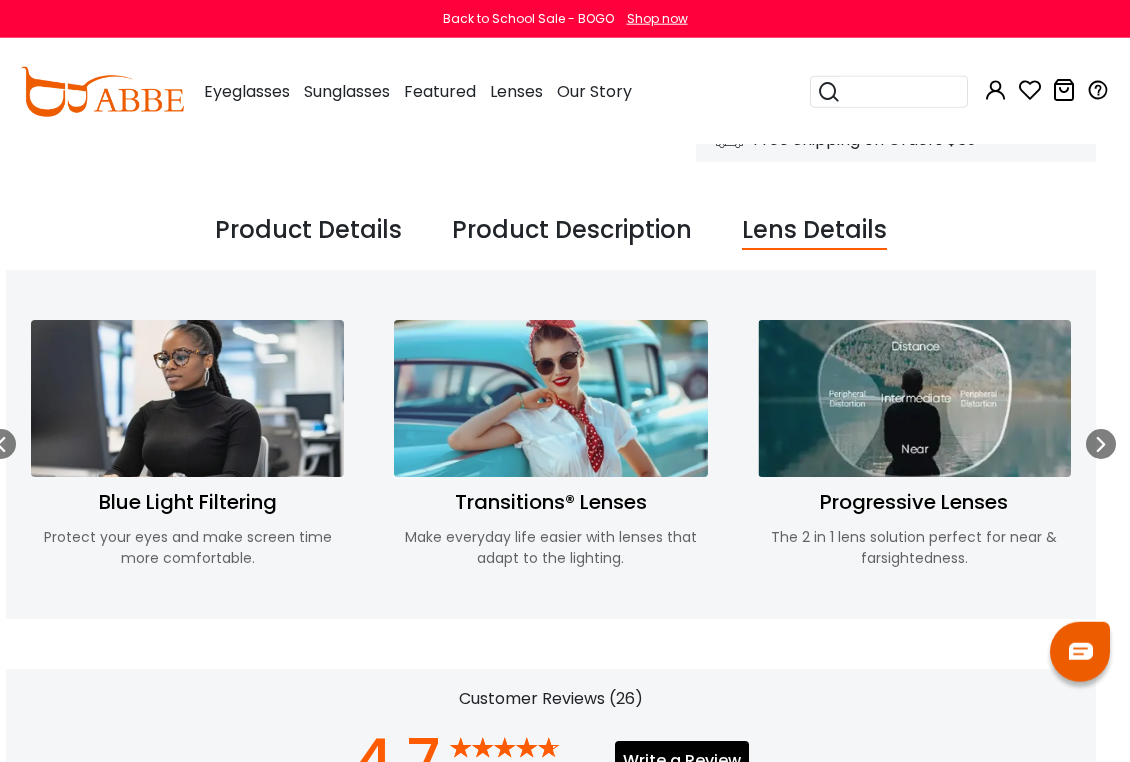 click at bounding box center (914, 398) 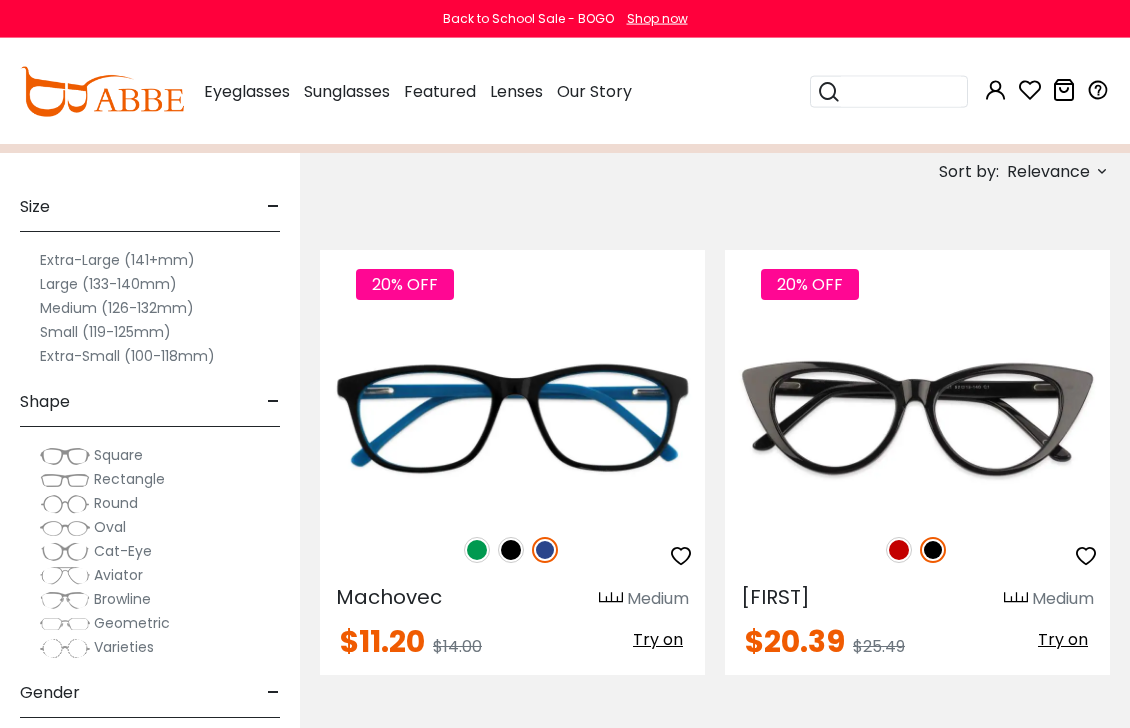 scroll, scrollTop: 172, scrollLeft: 0, axis: vertical 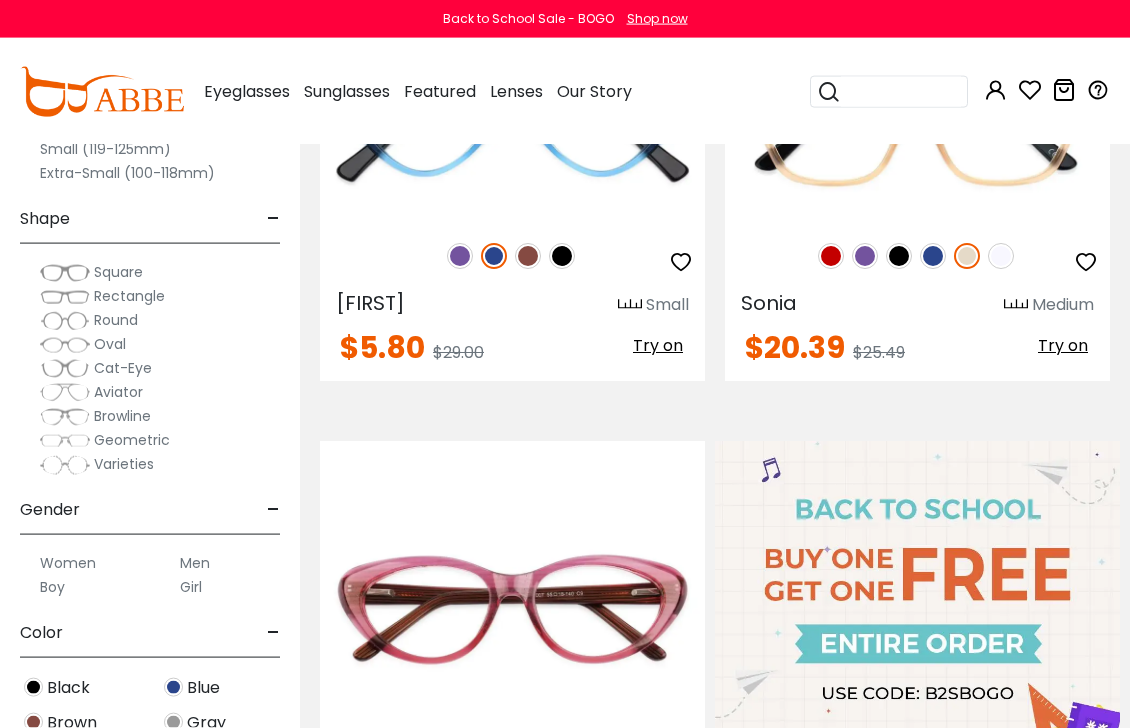 click on "Men" at bounding box center (195, 563) 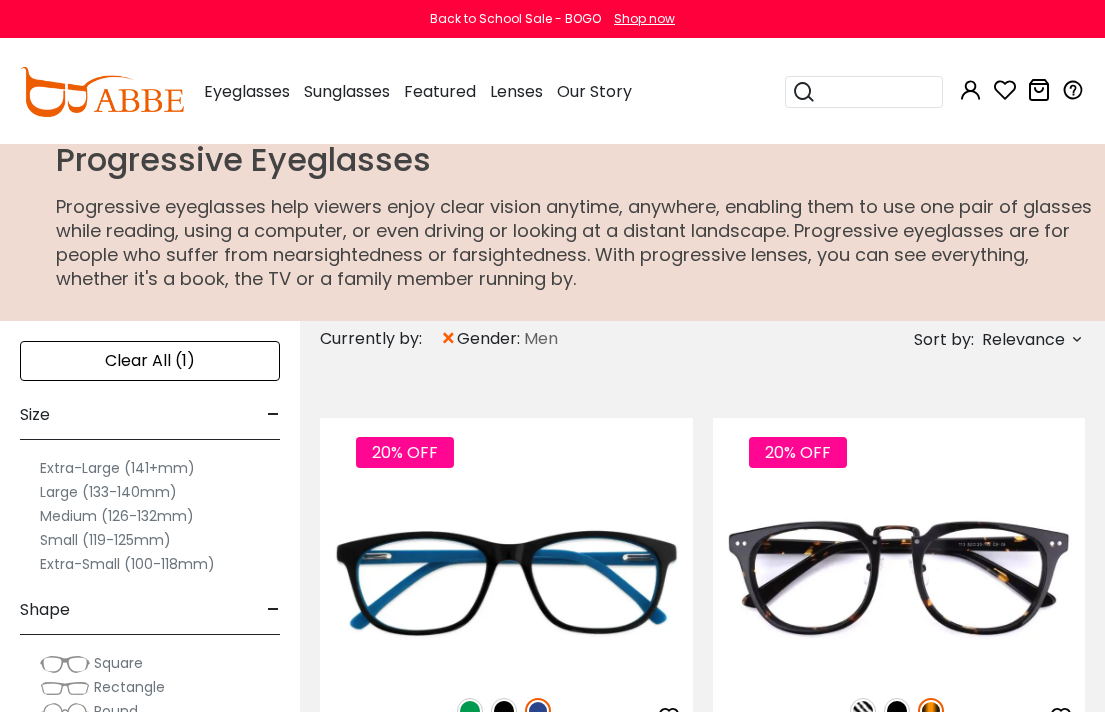 scroll, scrollTop: 0, scrollLeft: 0, axis: both 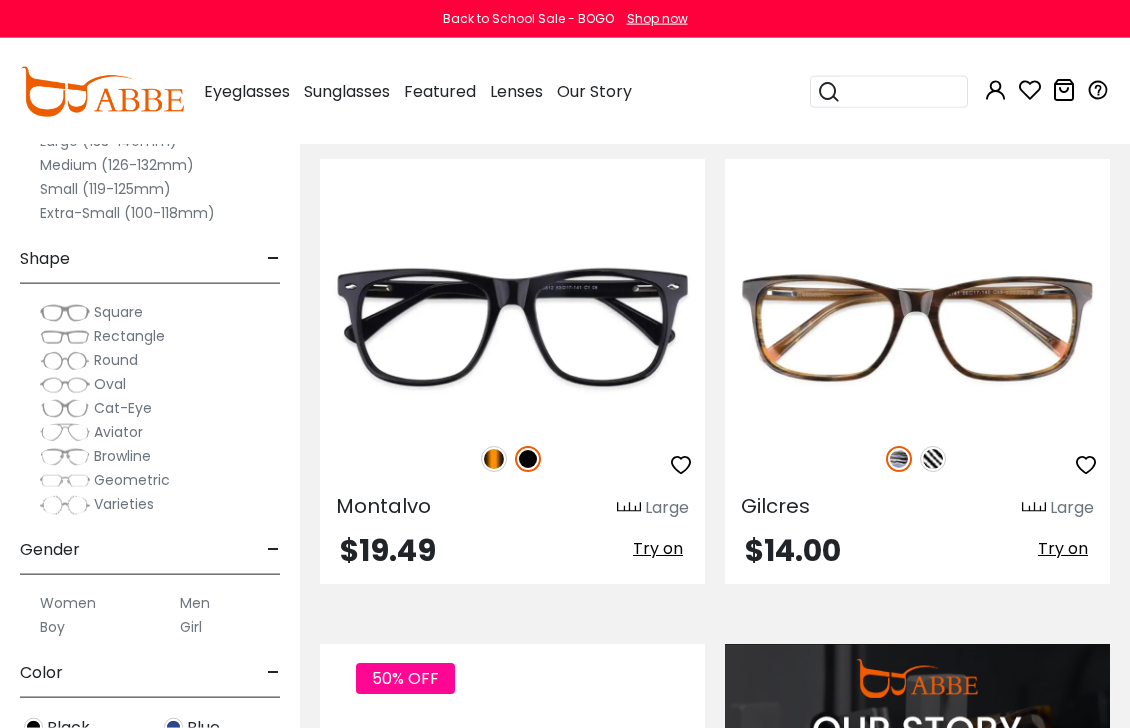 click on "Try on" at bounding box center [658, 548] 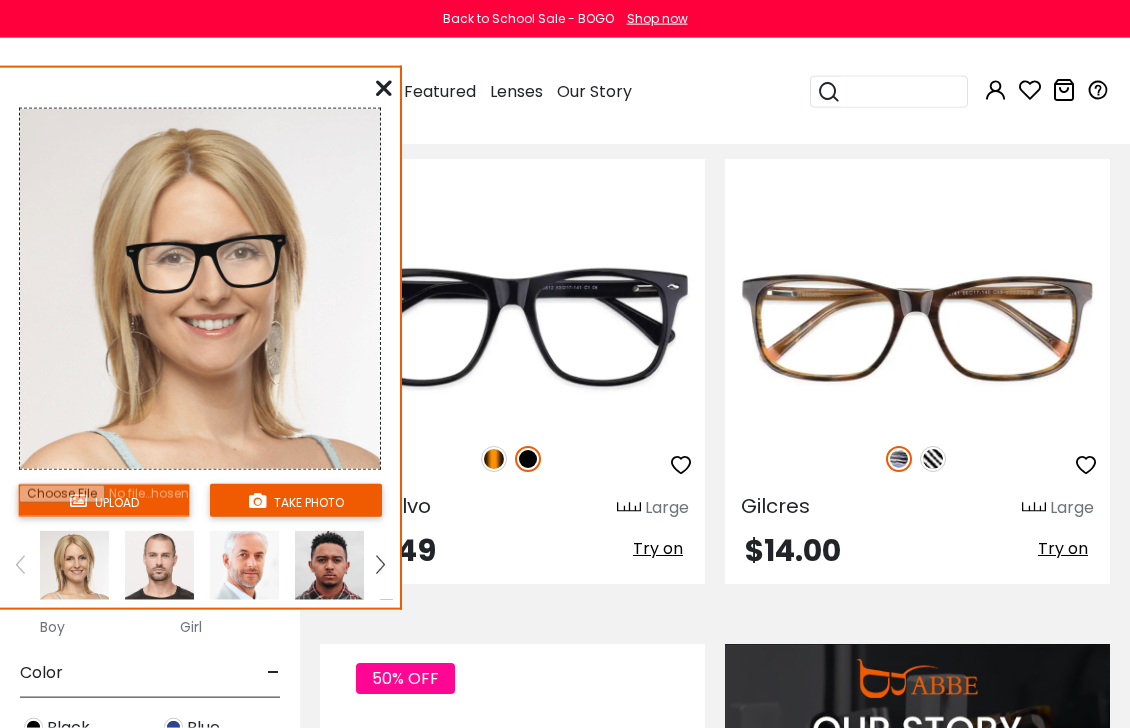 click at bounding box center (384, 88) 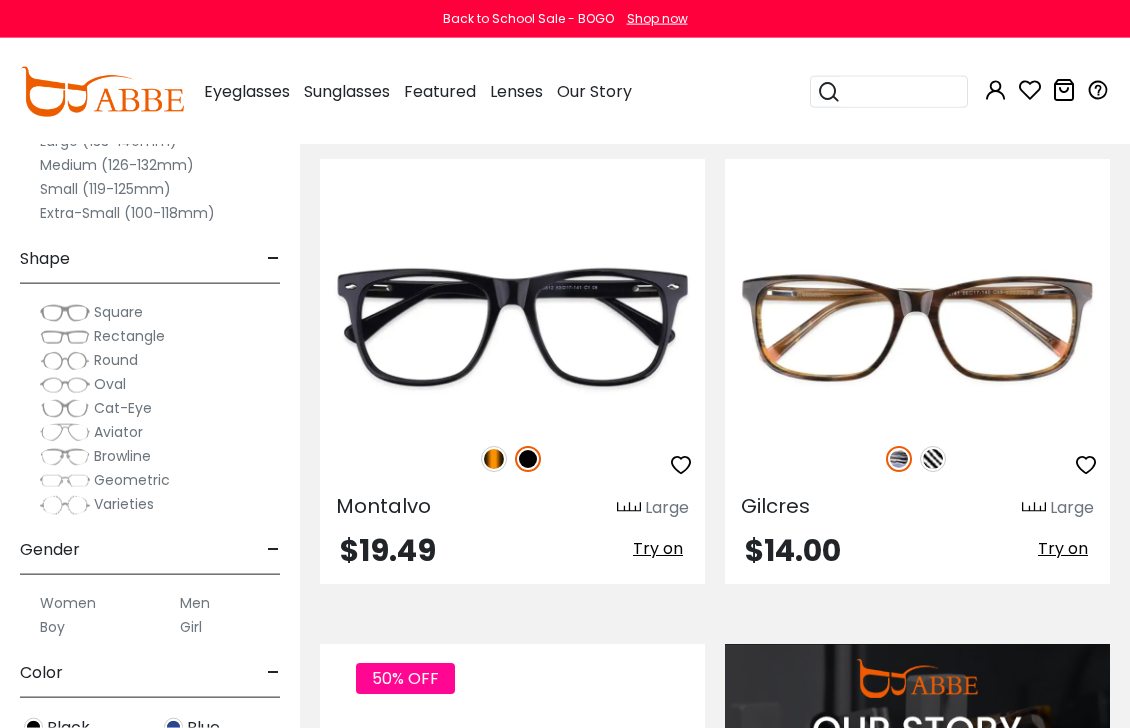 click on "Try on" at bounding box center (658, 549) 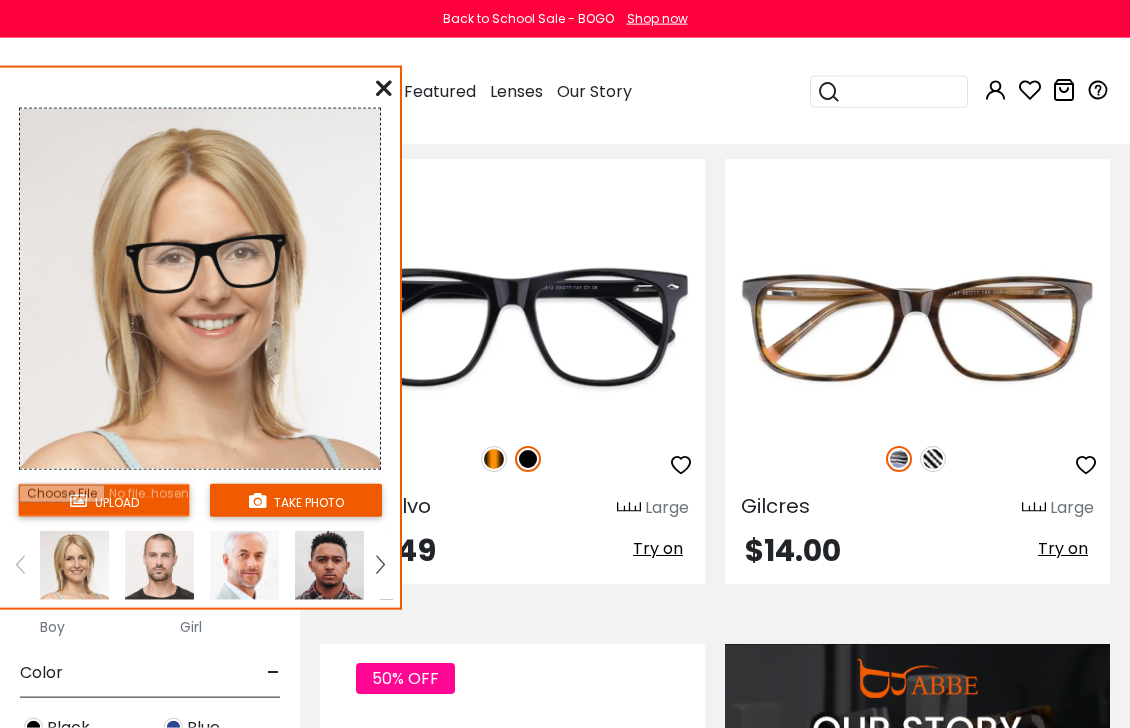 click on "take photo" at bounding box center [296, 500] 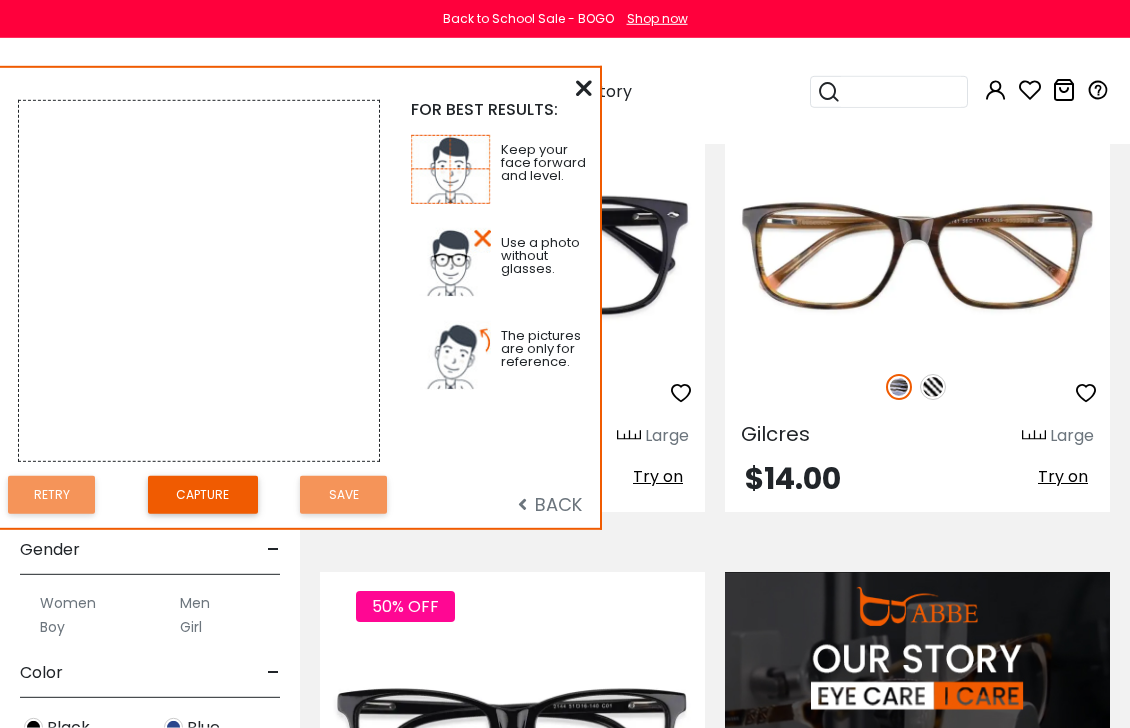 scroll, scrollTop: 2290, scrollLeft: 0, axis: vertical 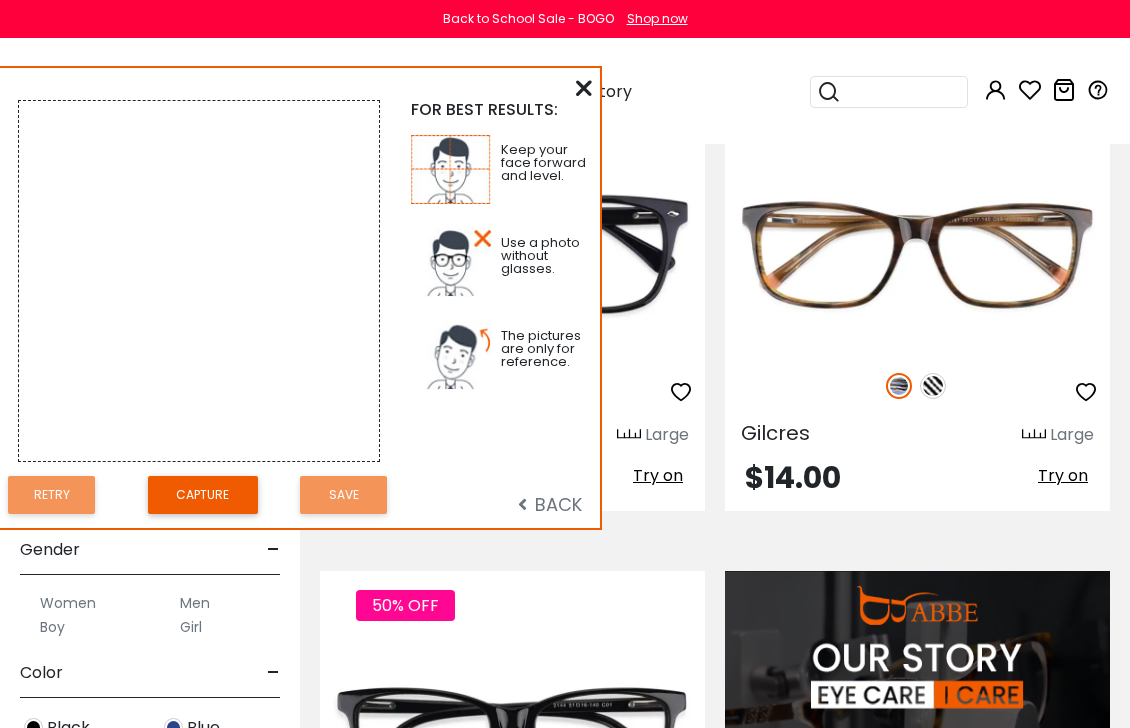 click on "Capture" at bounding box center [203, 495] 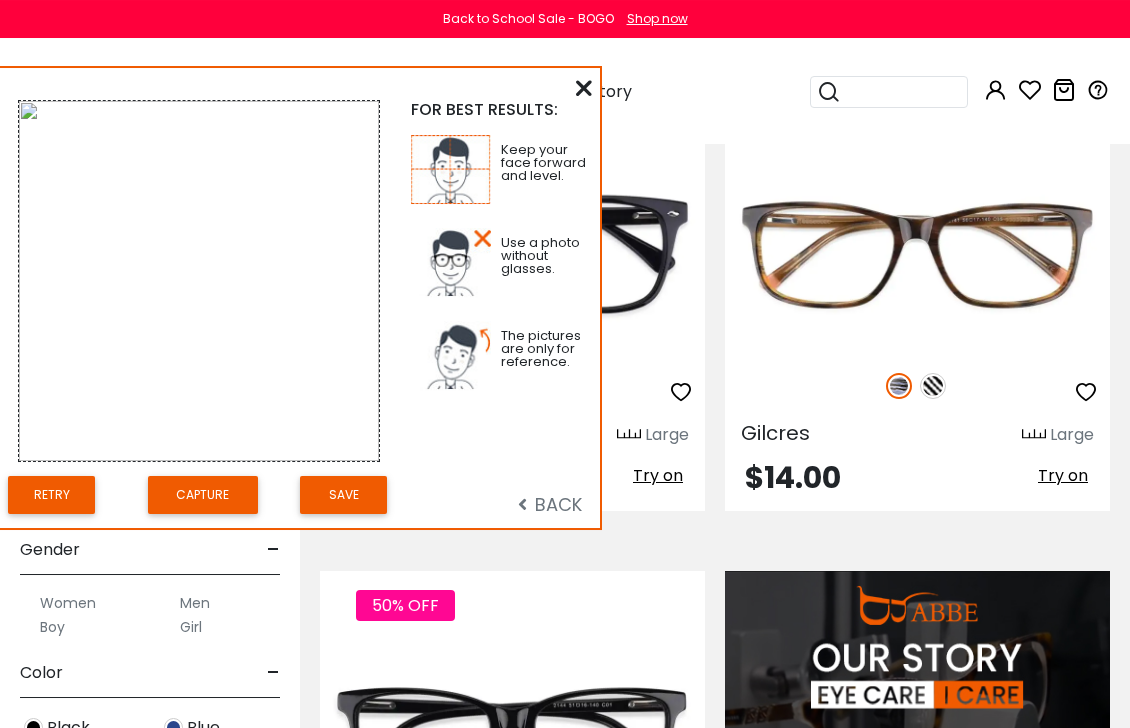scroll, scrollTop: 2290, scrollLeft: 0, axis: vertical 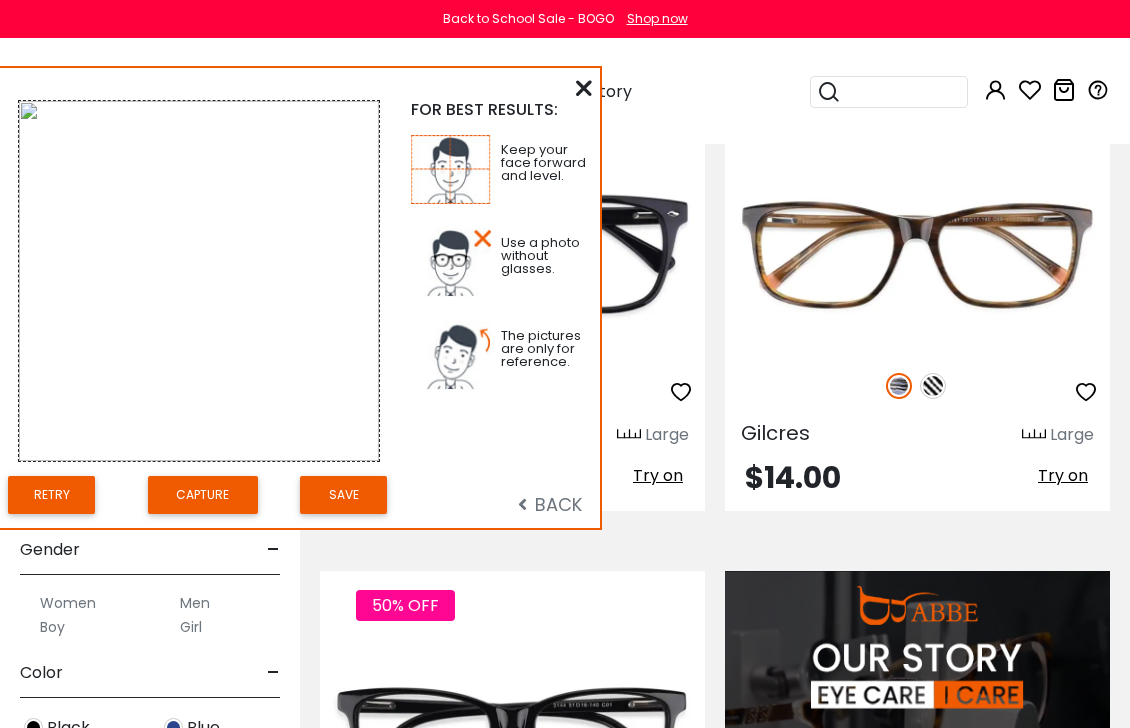 click on "BACK" at bounding box center (550, 504) 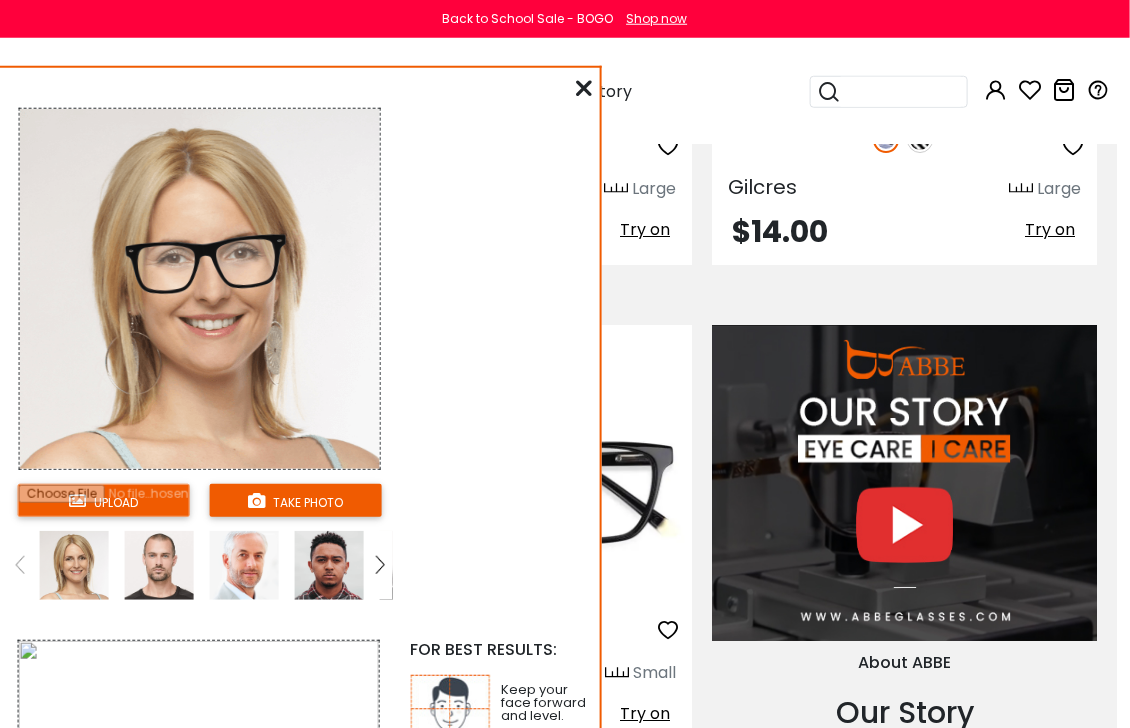 scroll, scrollTop: 2542, scrollLeft: 12, axis: both 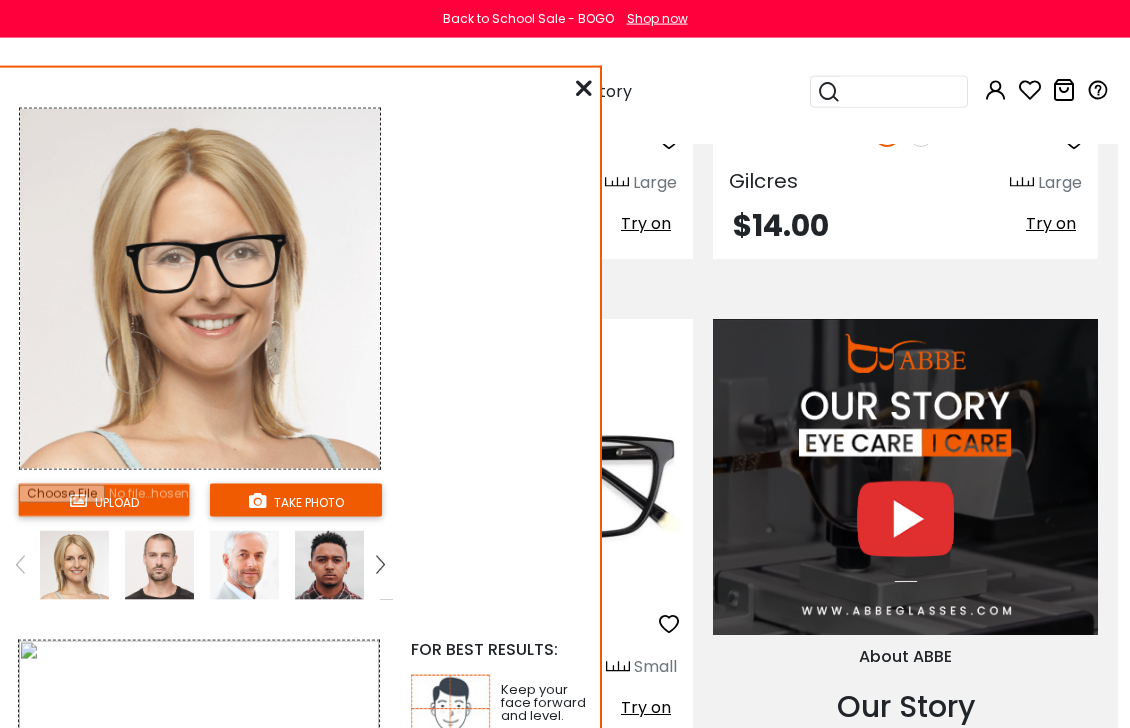 click on "take photo" at bounding box center [296, 500] 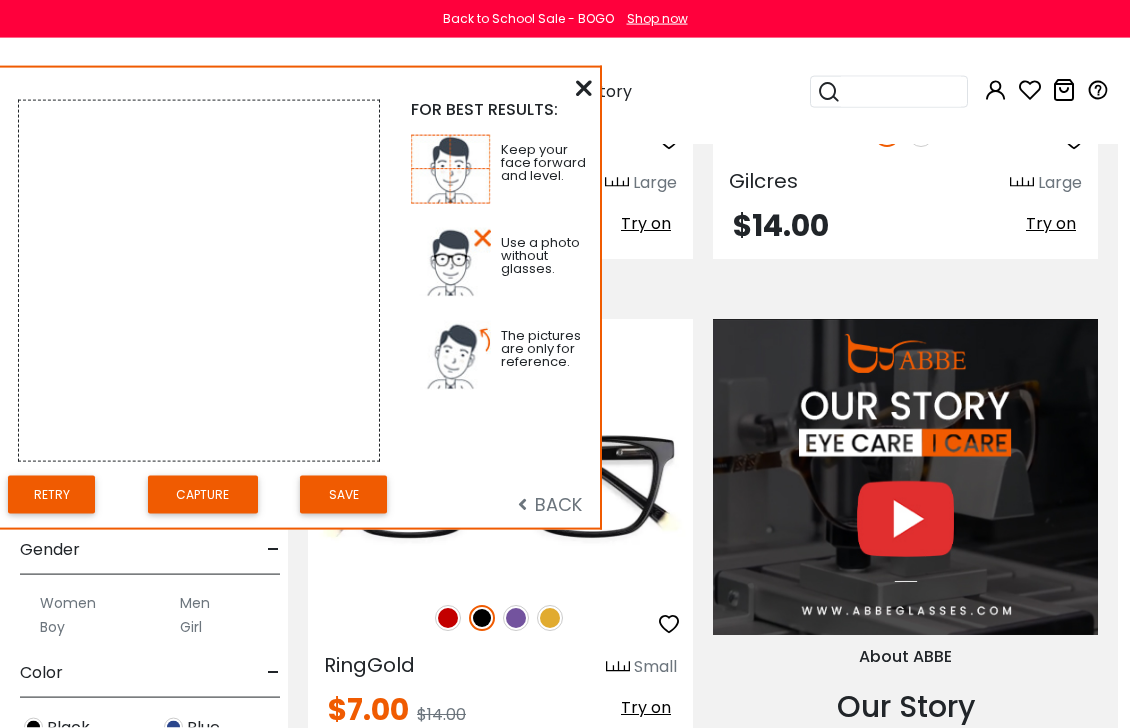 click on "Capture" at bounding box center (203, 495) 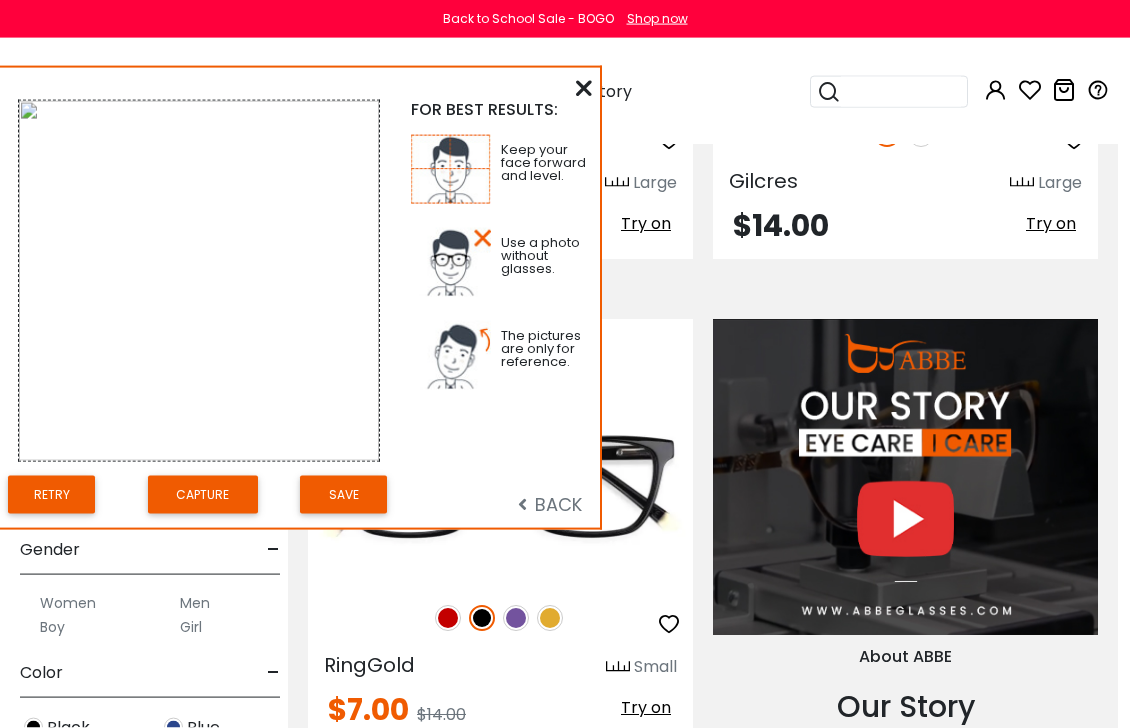 click on "Capture" at bounding box center [203, 495] 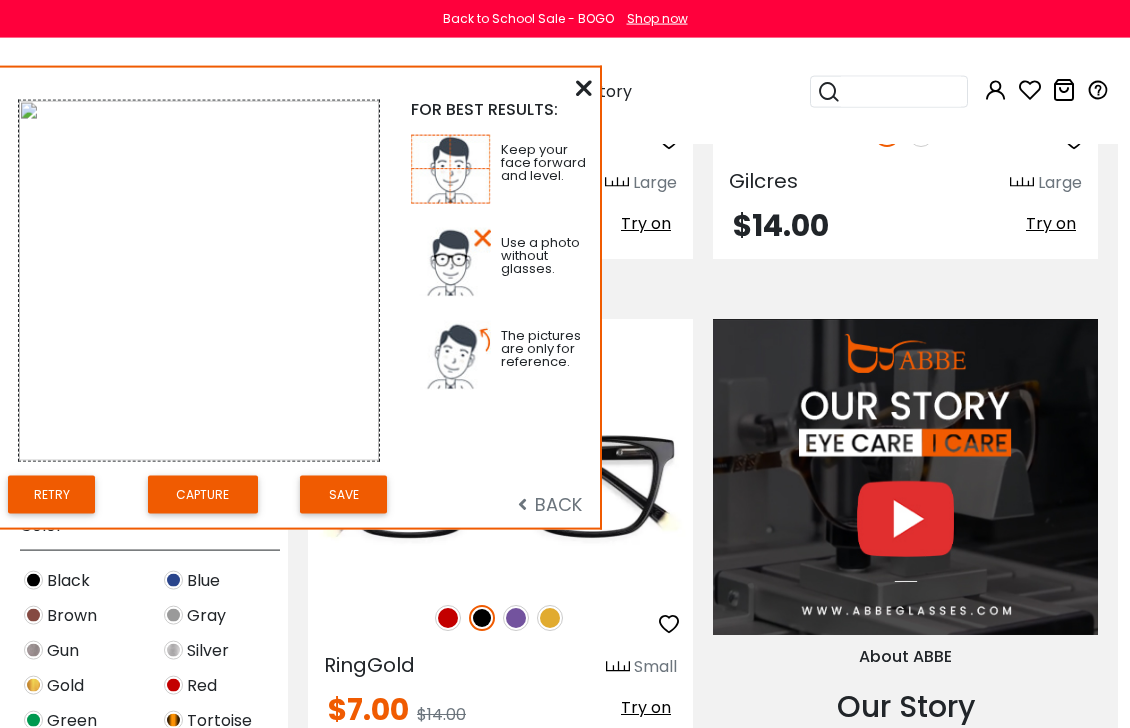 scroll, scrollTop: 145, scrollLeft: 0, axis: vertical 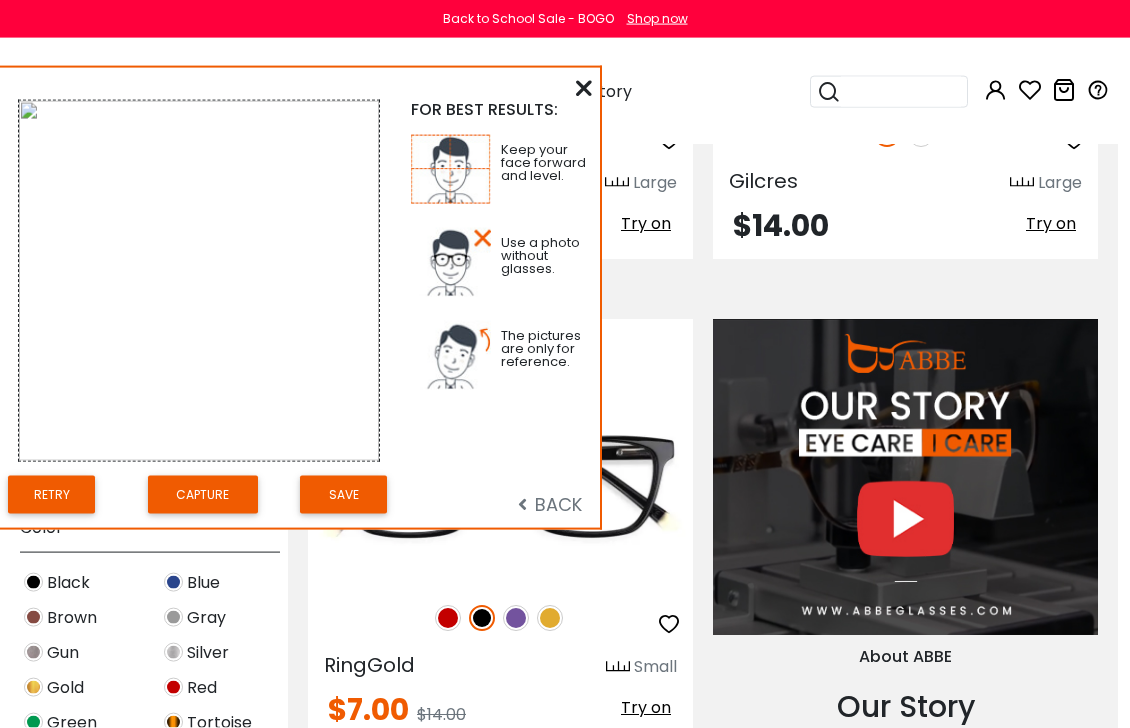 click at bounding box center (173, 687) 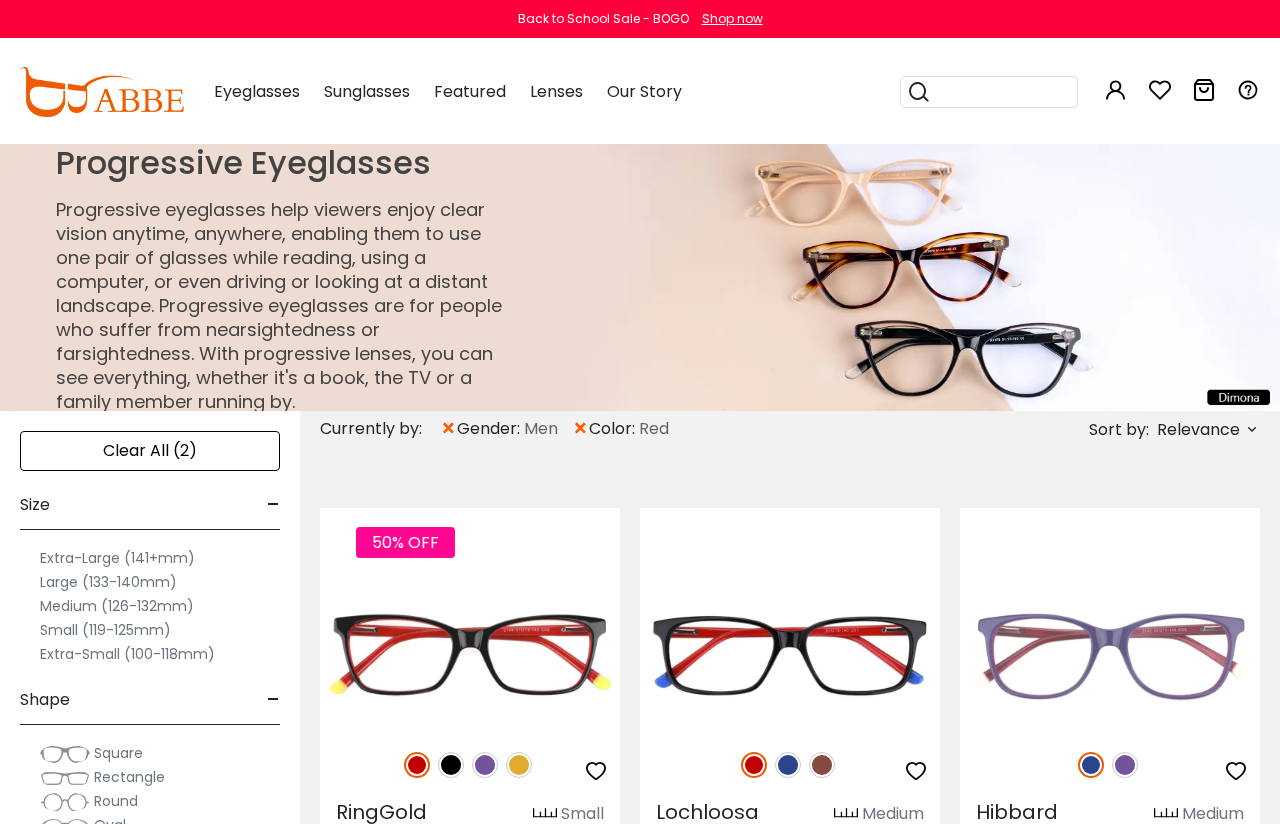 scroll, scrollTop: 0, scrollLeft: 0, axis: both 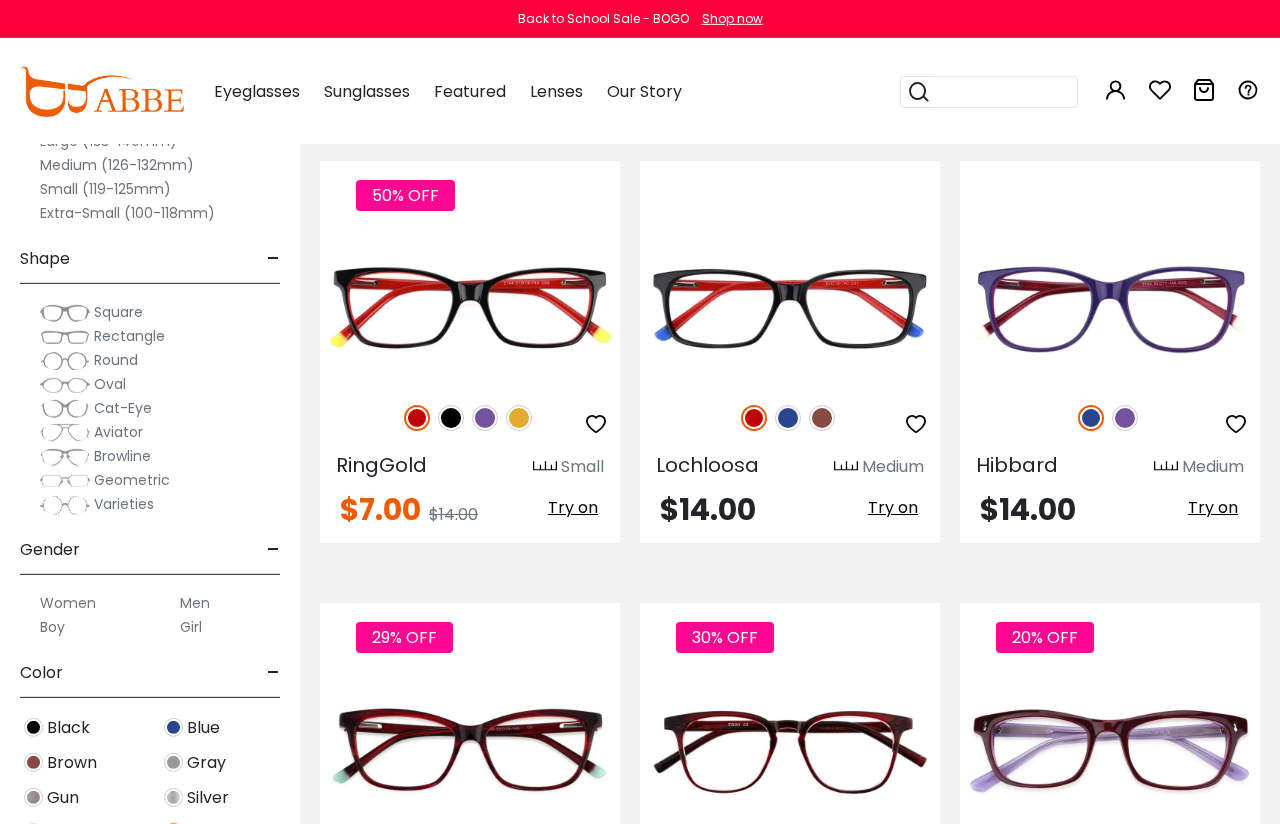 click on "Men" at bounding box center (195, 603) 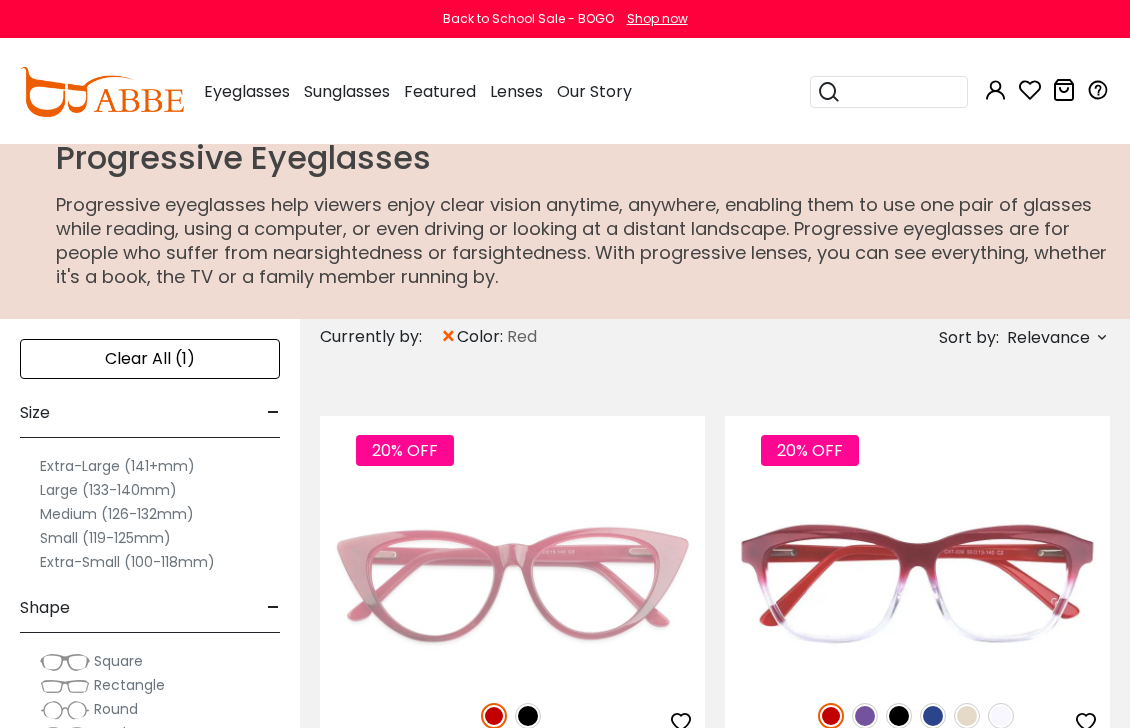 scroll, scrollTop: 0, scrollLeft: 0, axis: both 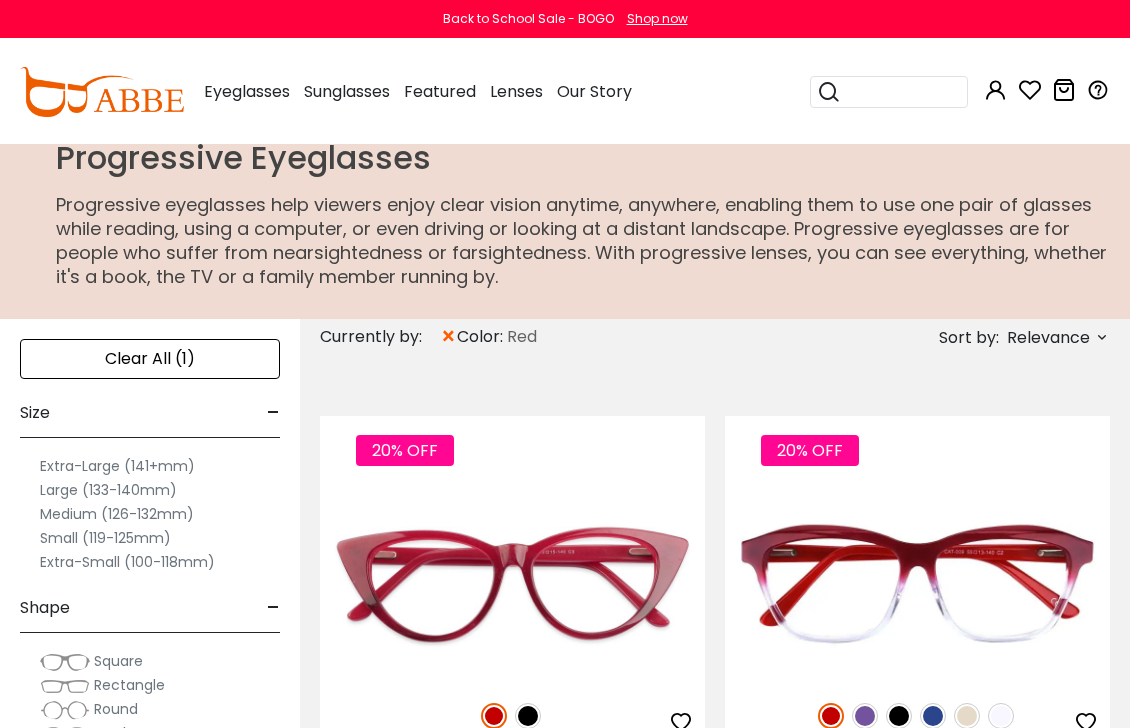 click on "Clear All (1)" at bounding box center [150, 359] 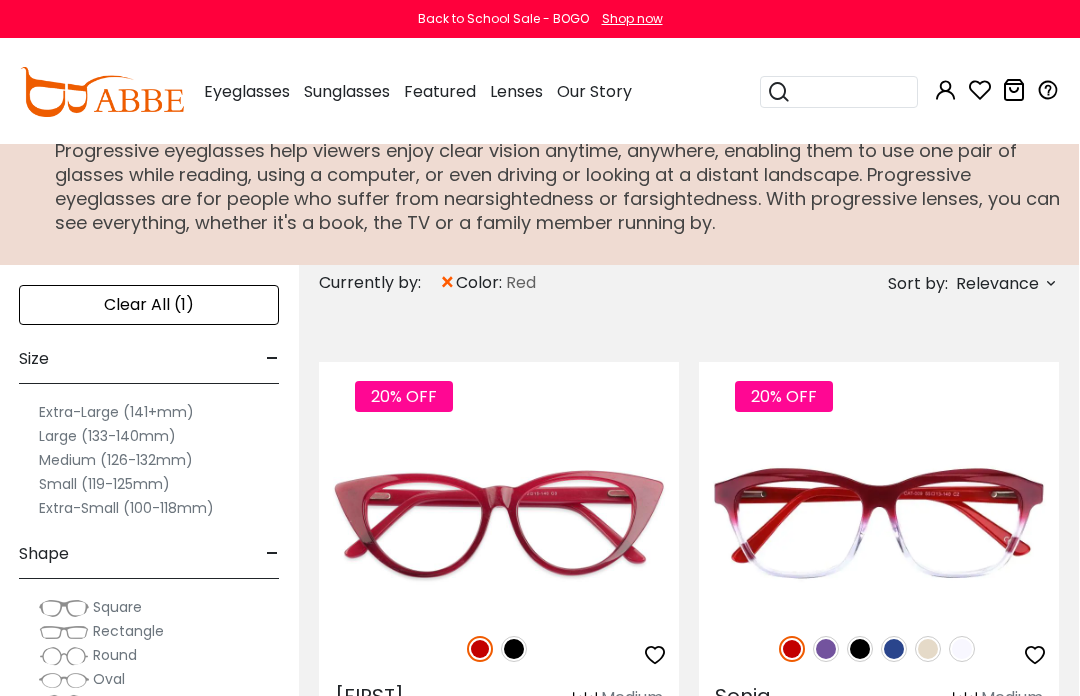 scroll, scrollTop: 64, scrollLeft: 1, axis: both 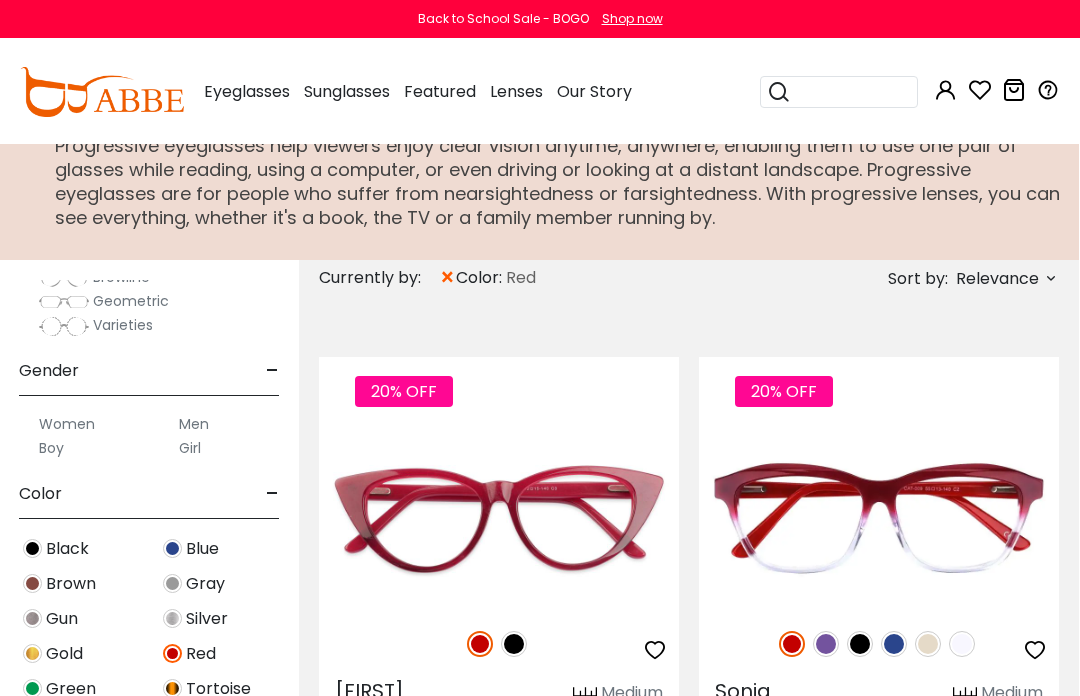 click on "Men" at bounding box center (194, 424) 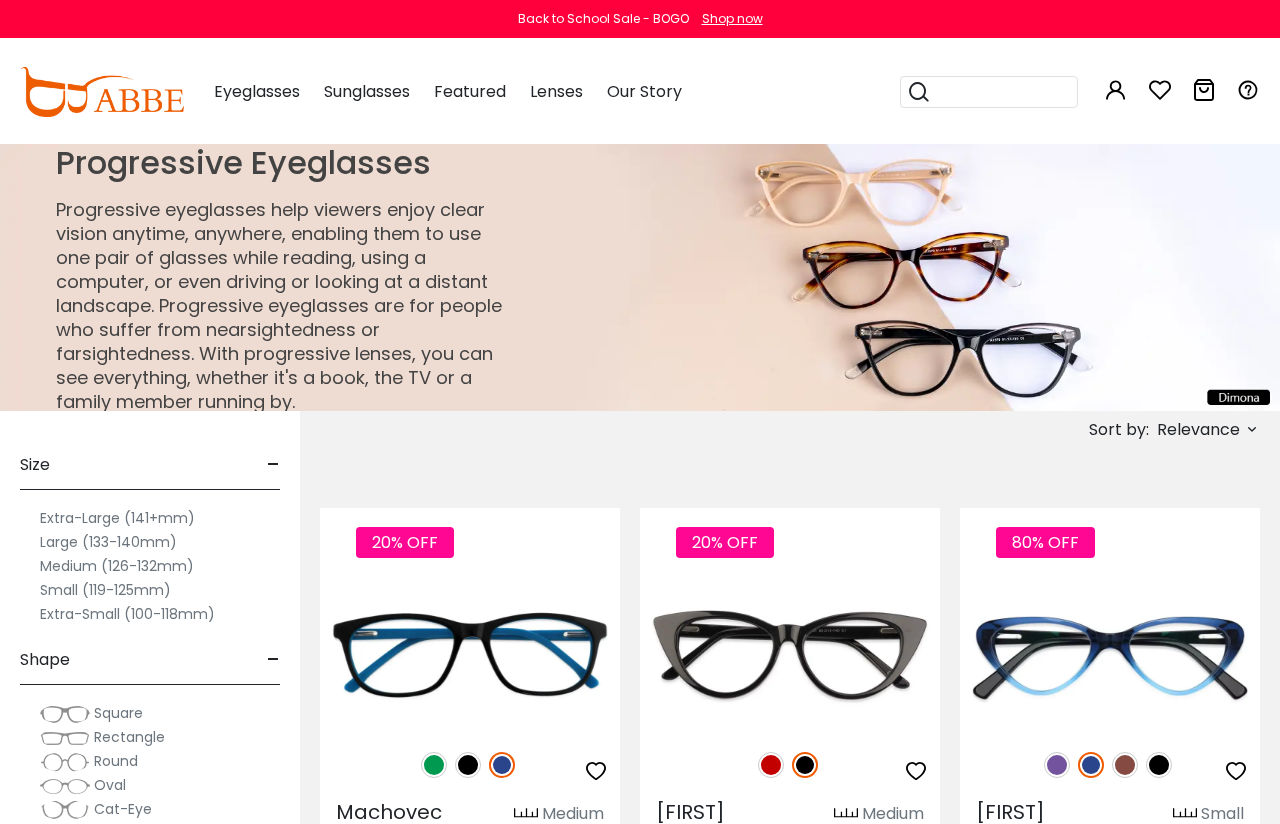 scroll, scrollTop: 0, scrollLeft: 0, axis: both 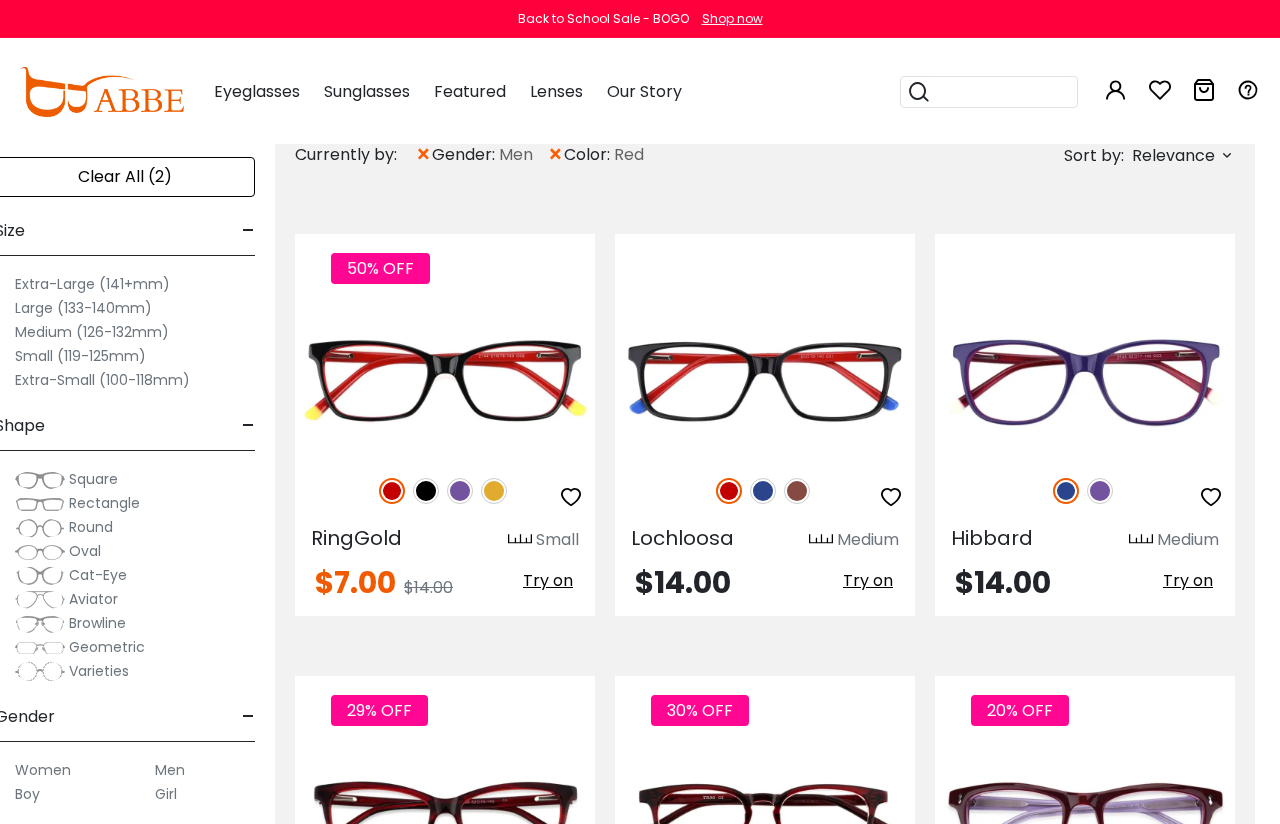 click at bounding box center (426, 491) 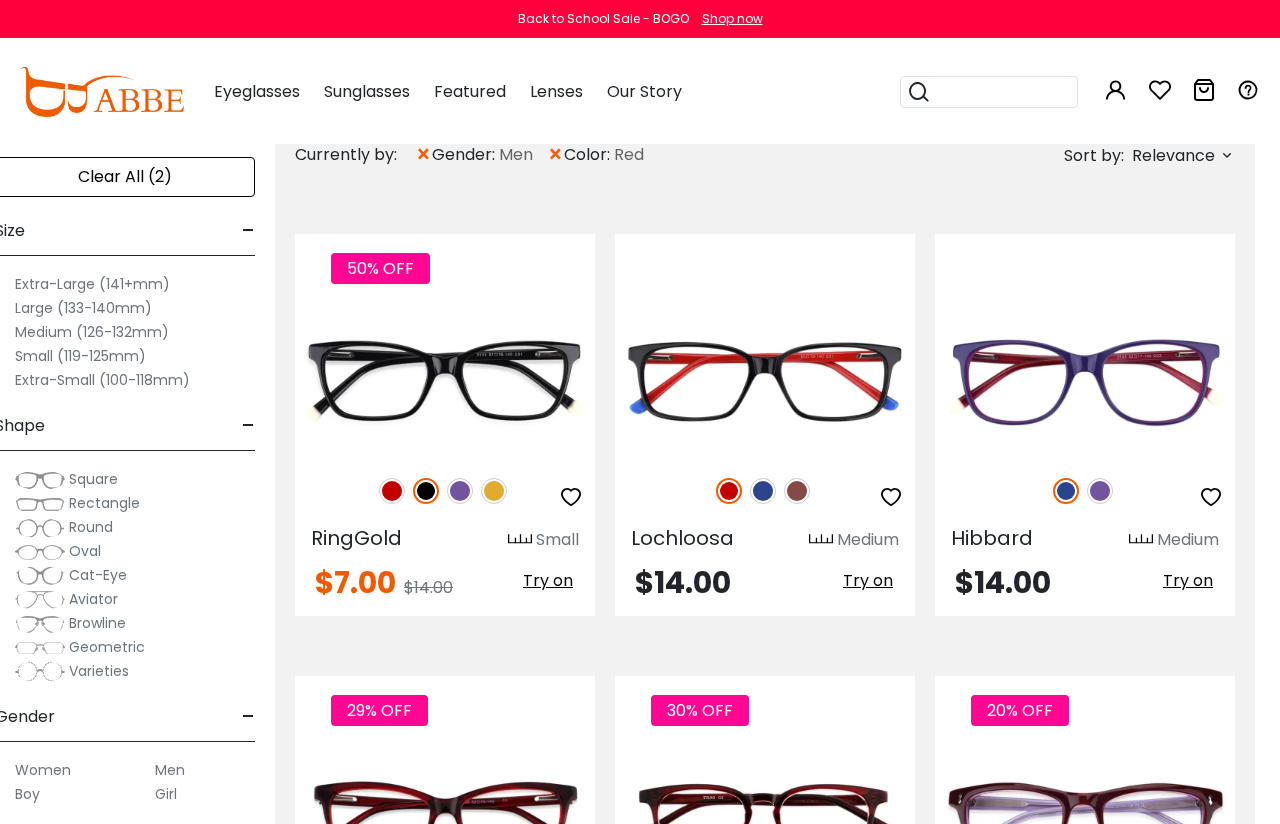 click on "Try on" at bounding box center (548, 580) 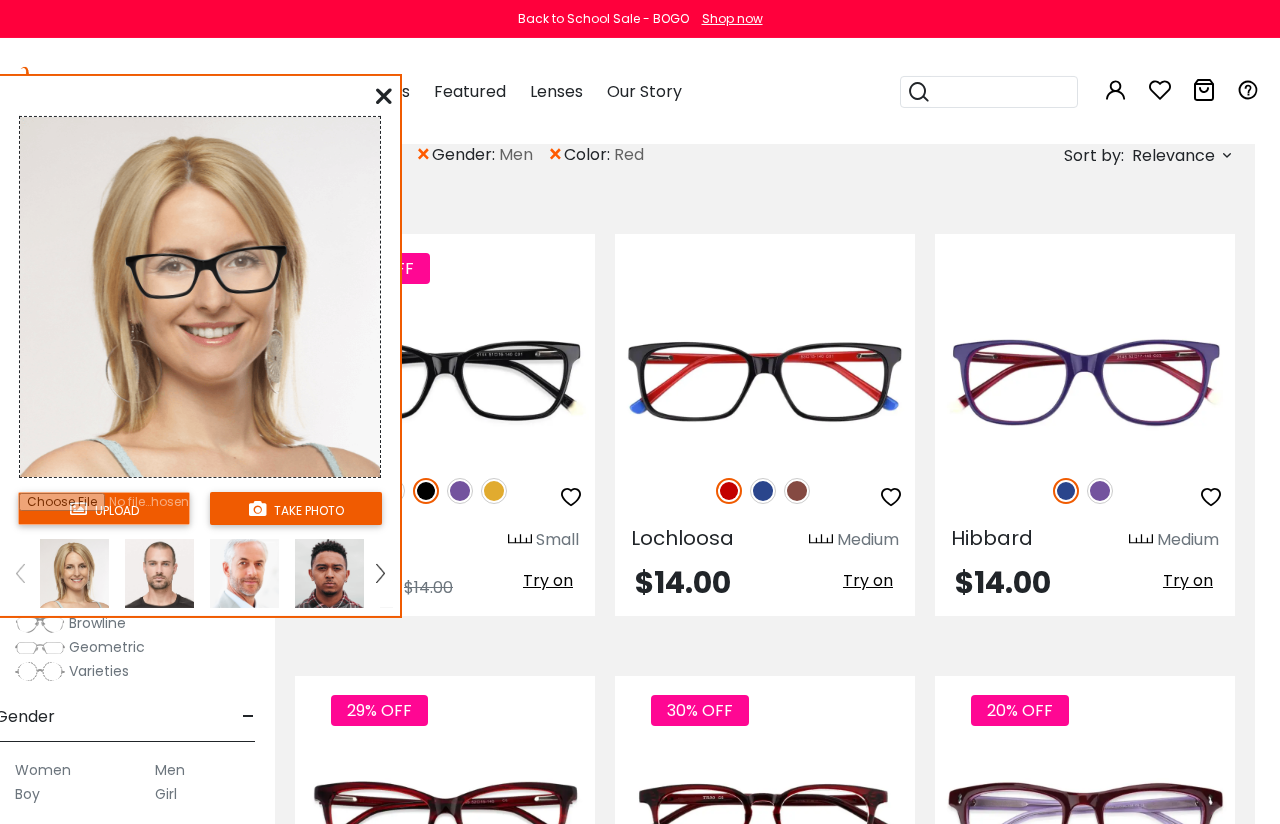 click on "take photo" at bounding box center (296, 508) 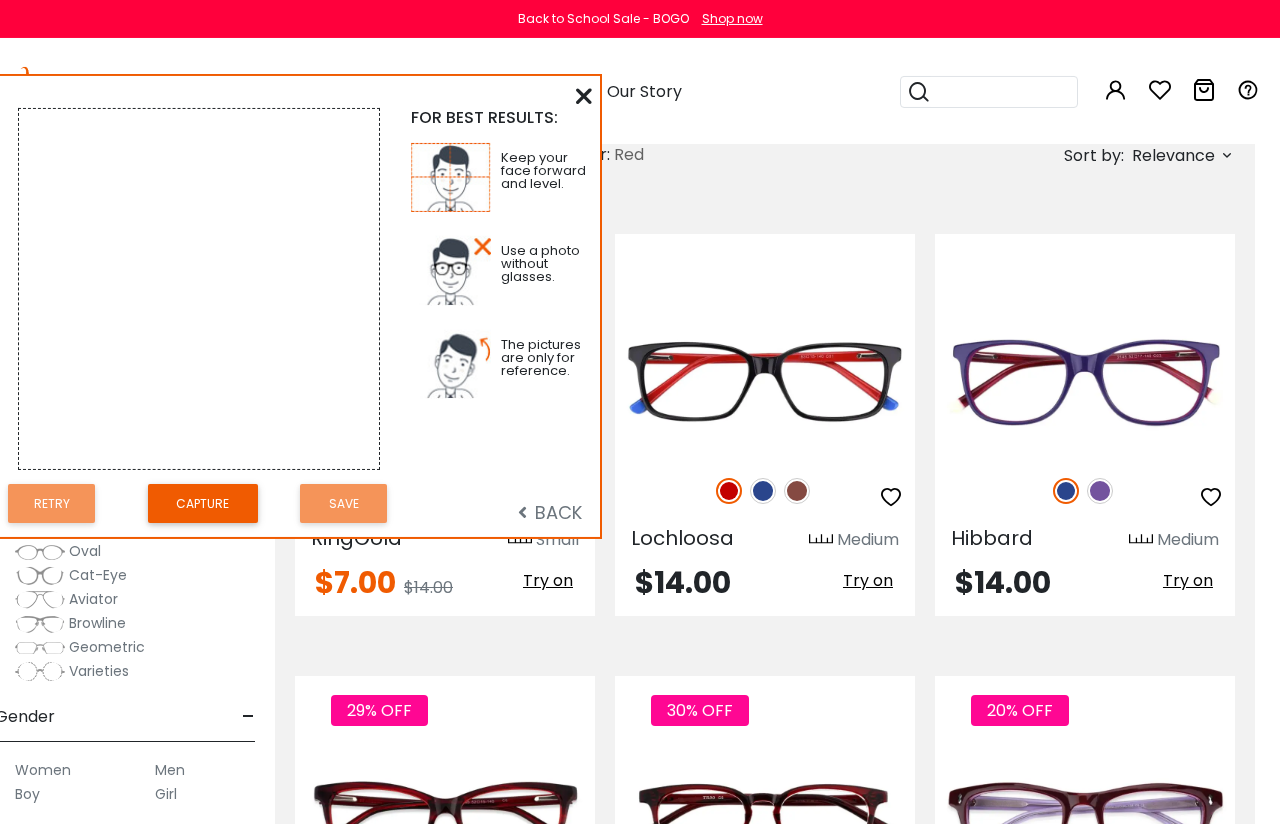 click on "Capture" at bounding box center (203, 503) 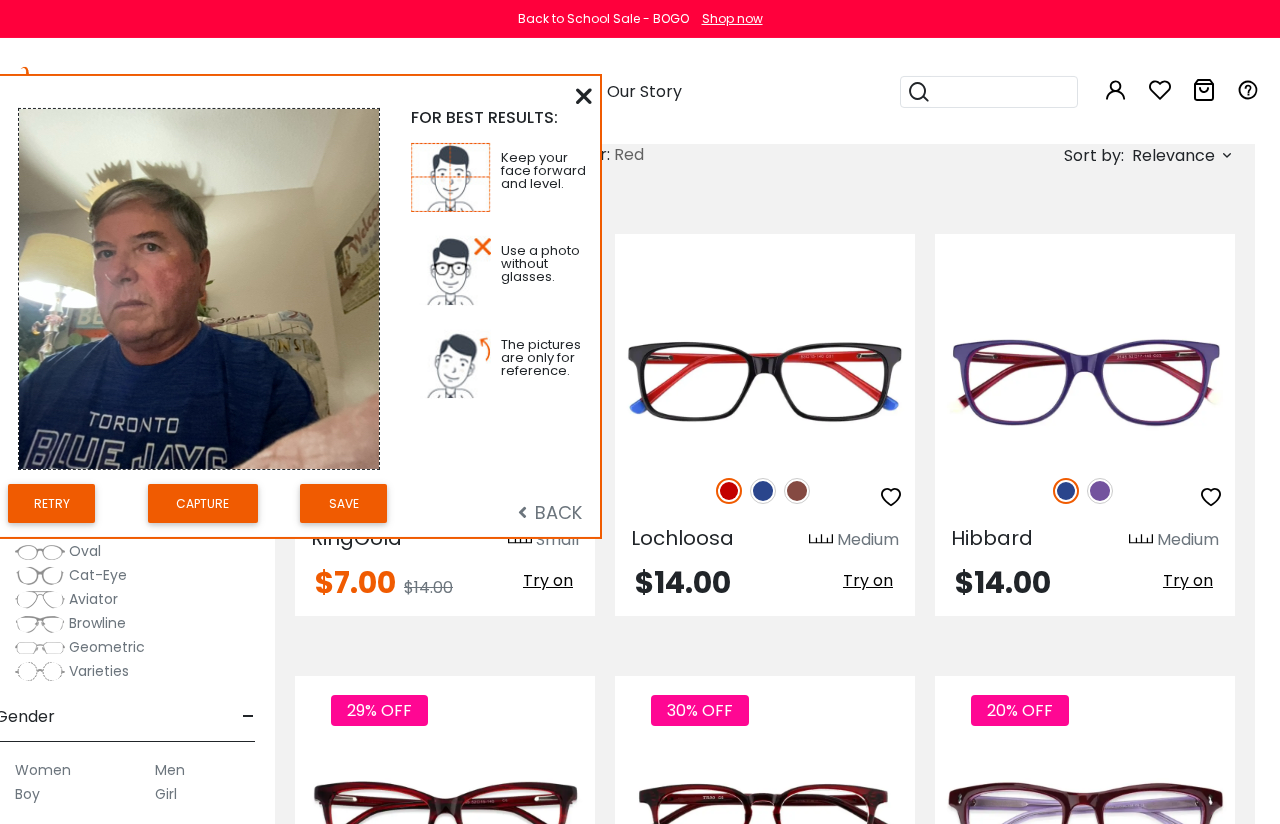 click on "Save" at bounding box center [343, 503] 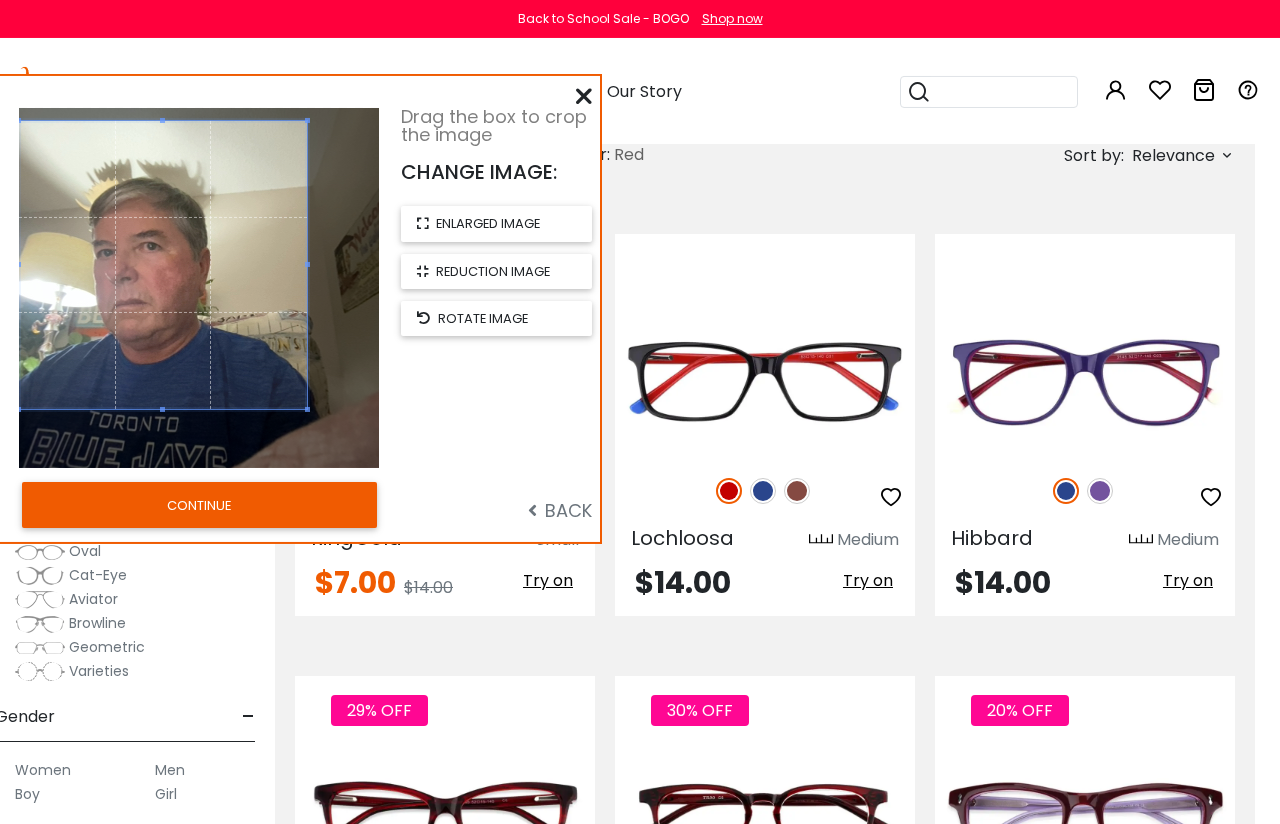 click on "reduction image" at bounding box center [493, 271] 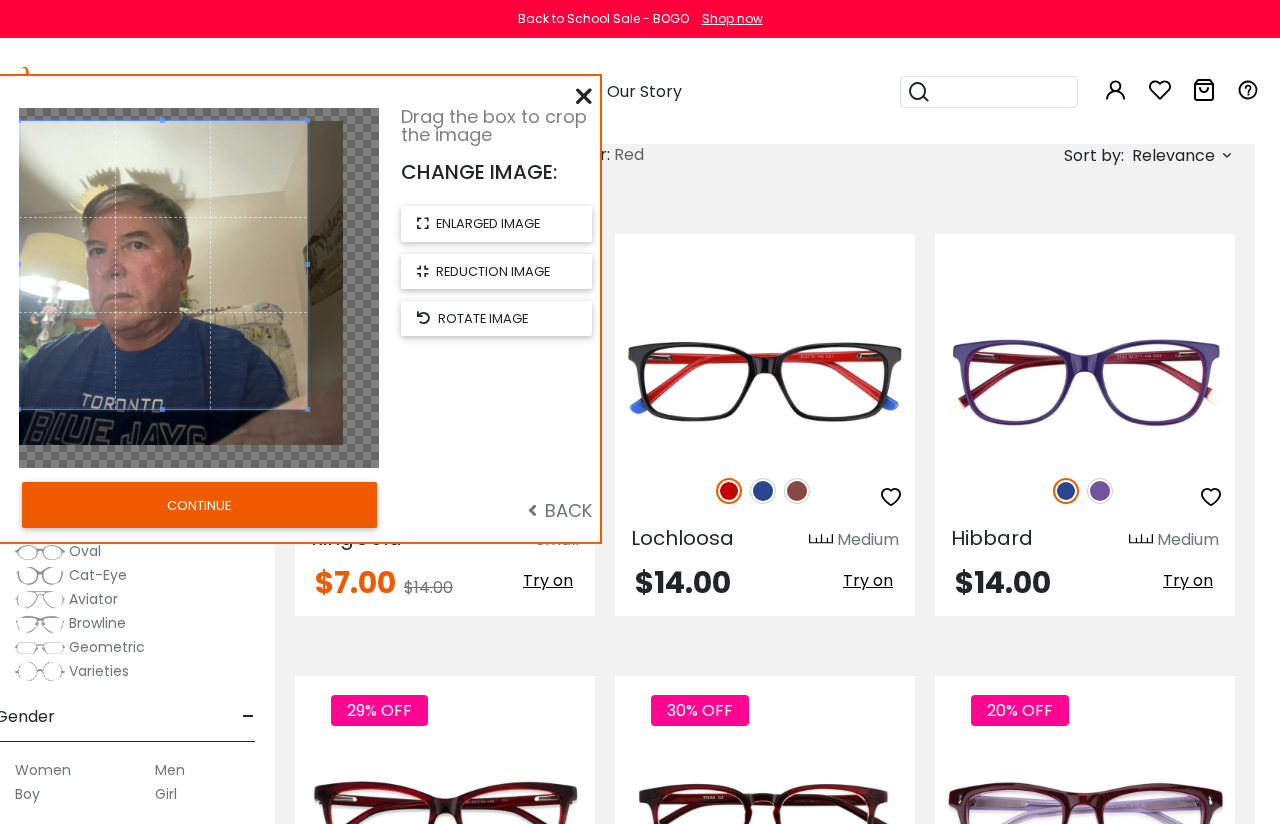 click on "CONTINUE" at bounding box center [199, 505] 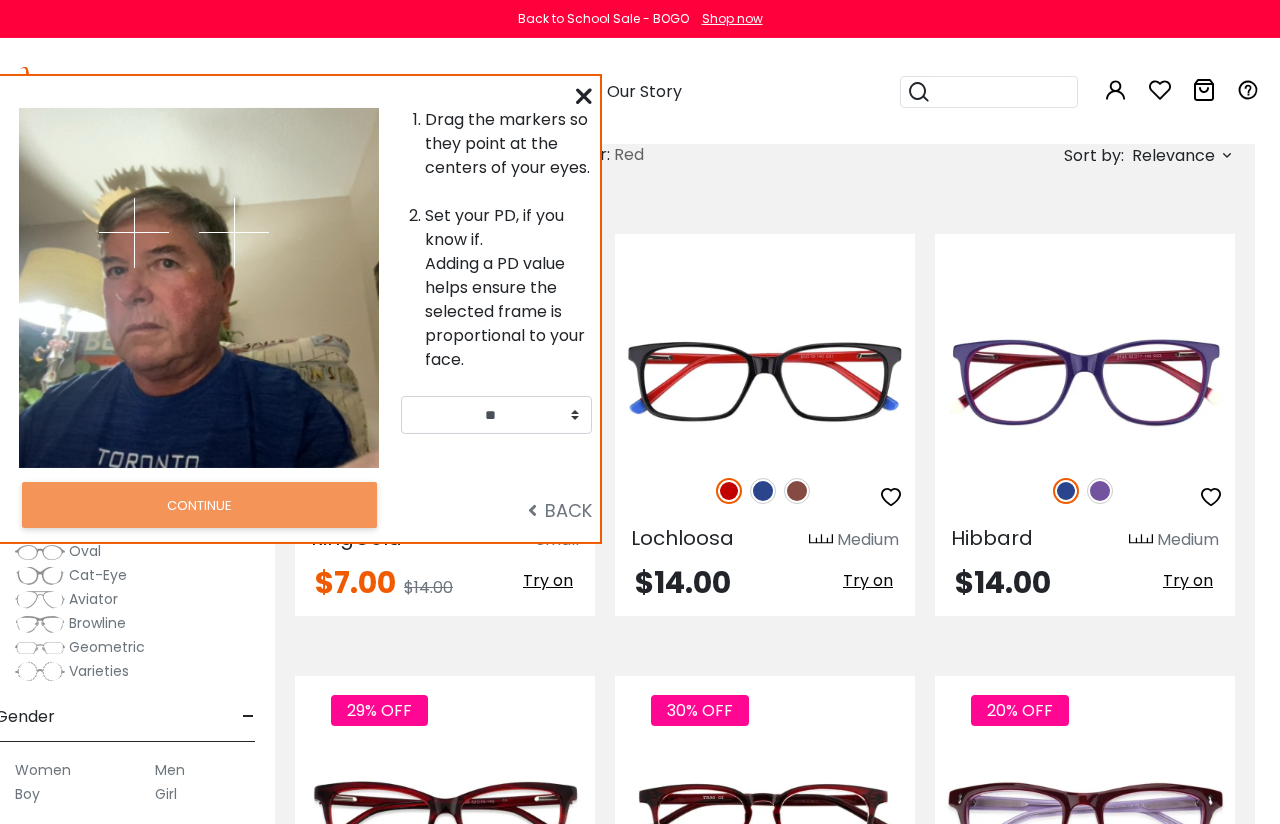 click on "Drag the markers so they point at the centers of your eyes. Set your PD, if you know if. Adding a PD value helps ensure the selected frame is proportional to your face. [MASK] CONTINUE BACK" at bounding box center (300, 309) 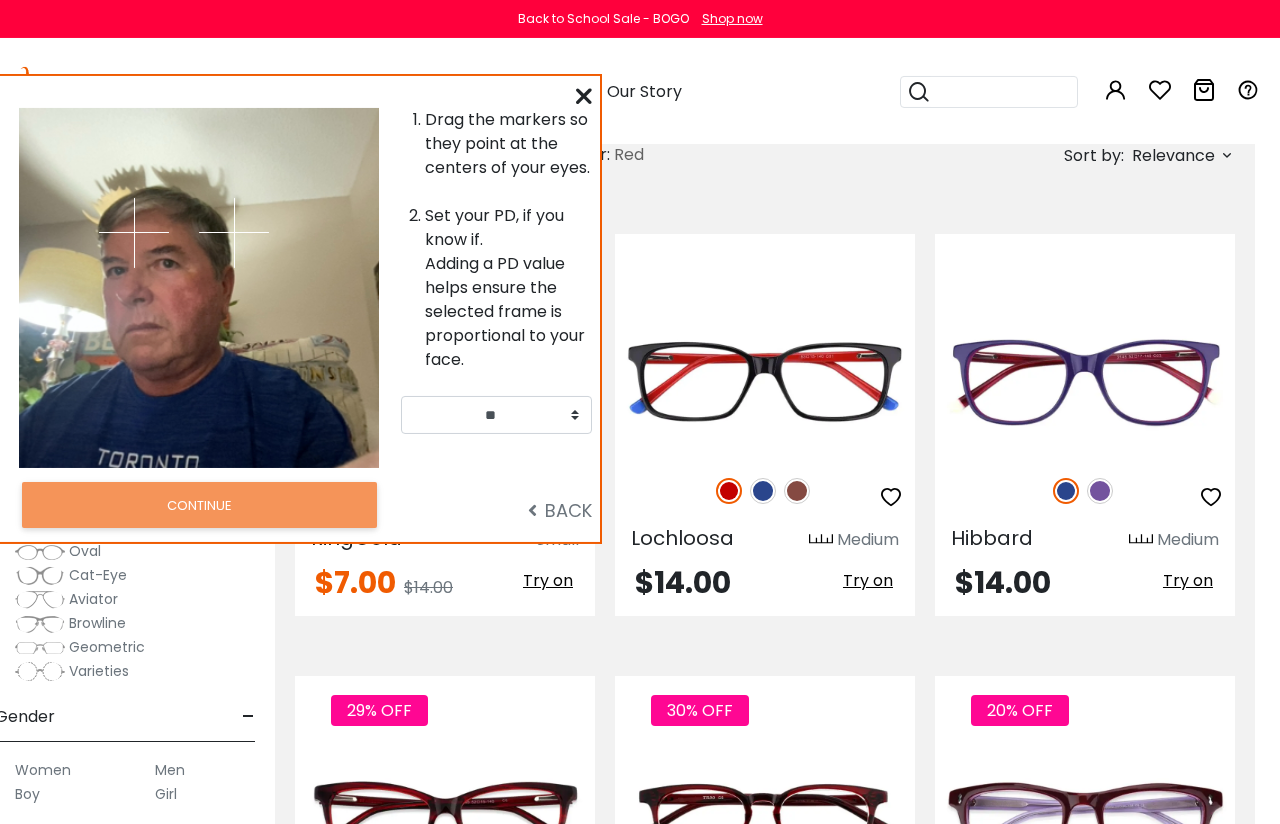 click at bounding box center (0, 0) 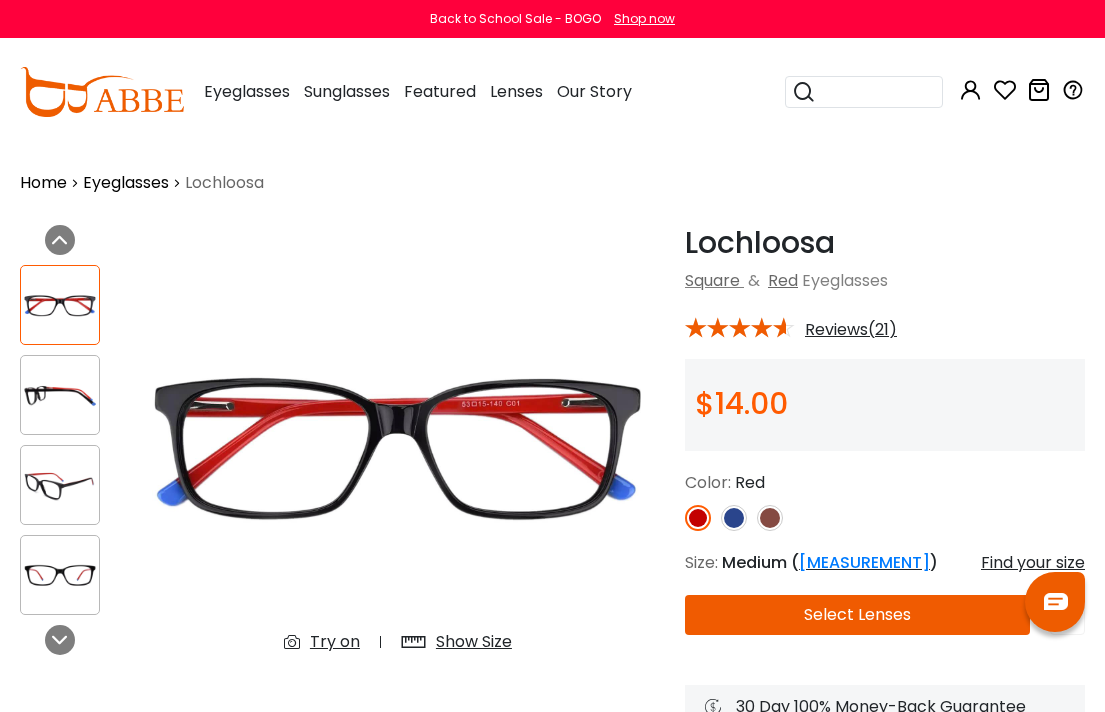 scroll, scrollTop: 0, scrollLeft: 0, axis: both 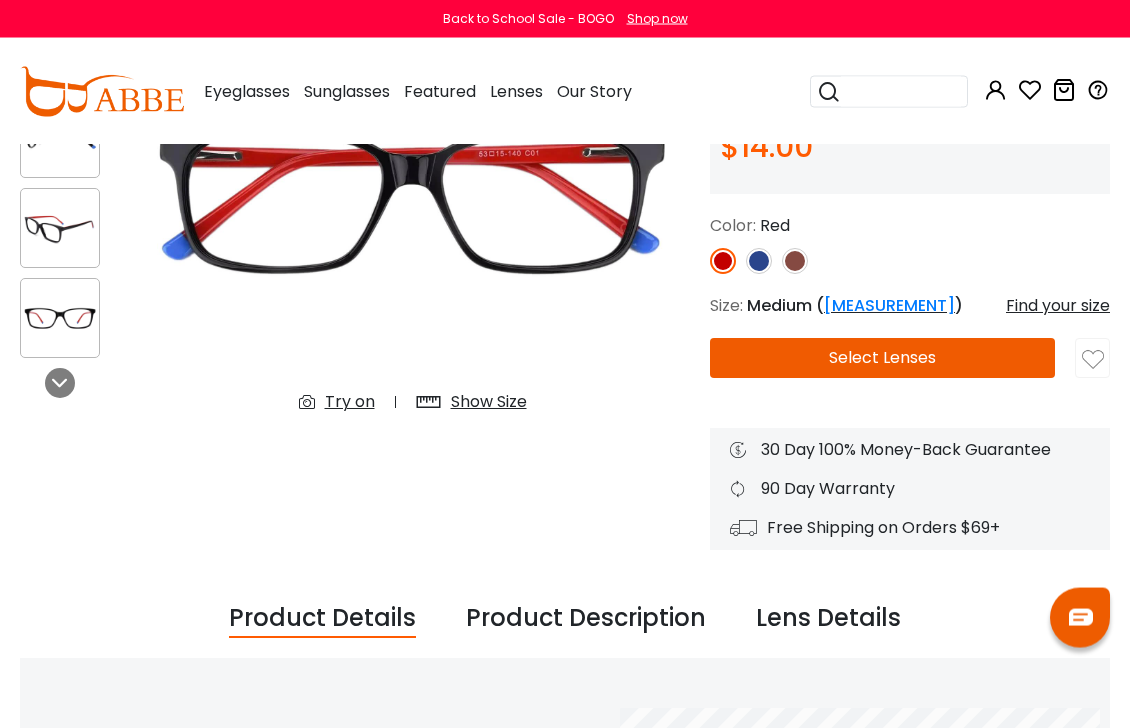 click on "Try on" at bounding box center (350, 402) 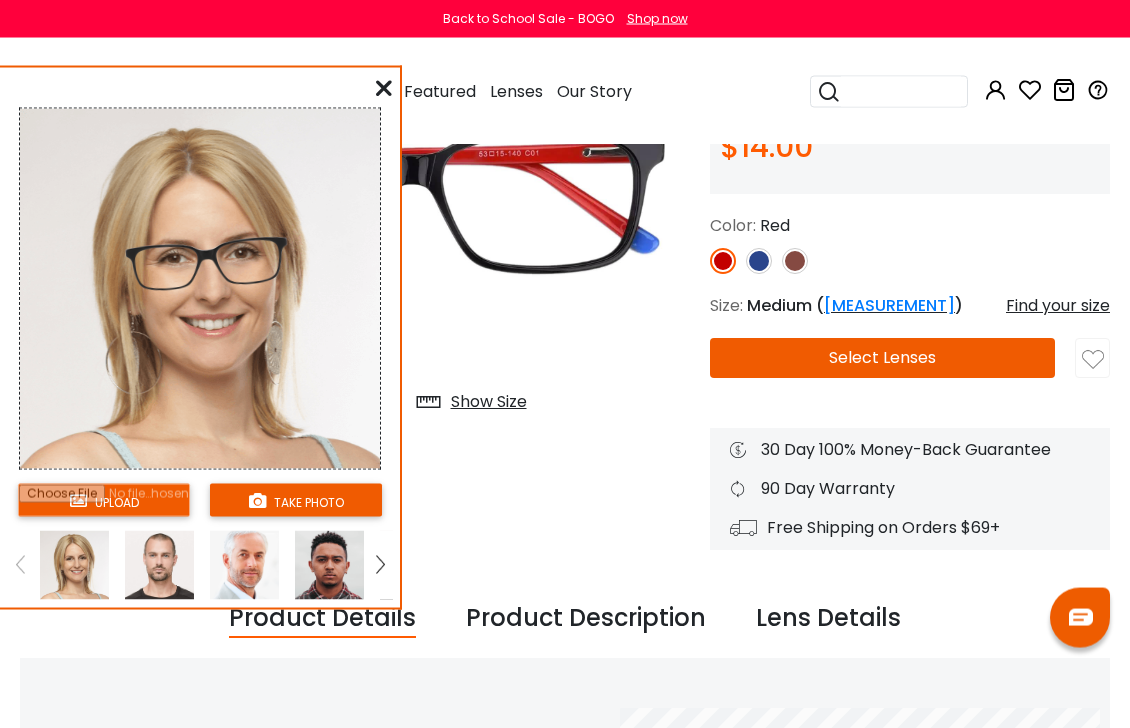 scroll, scrollTop: 260, scrollLeft: 0, axis: vertical 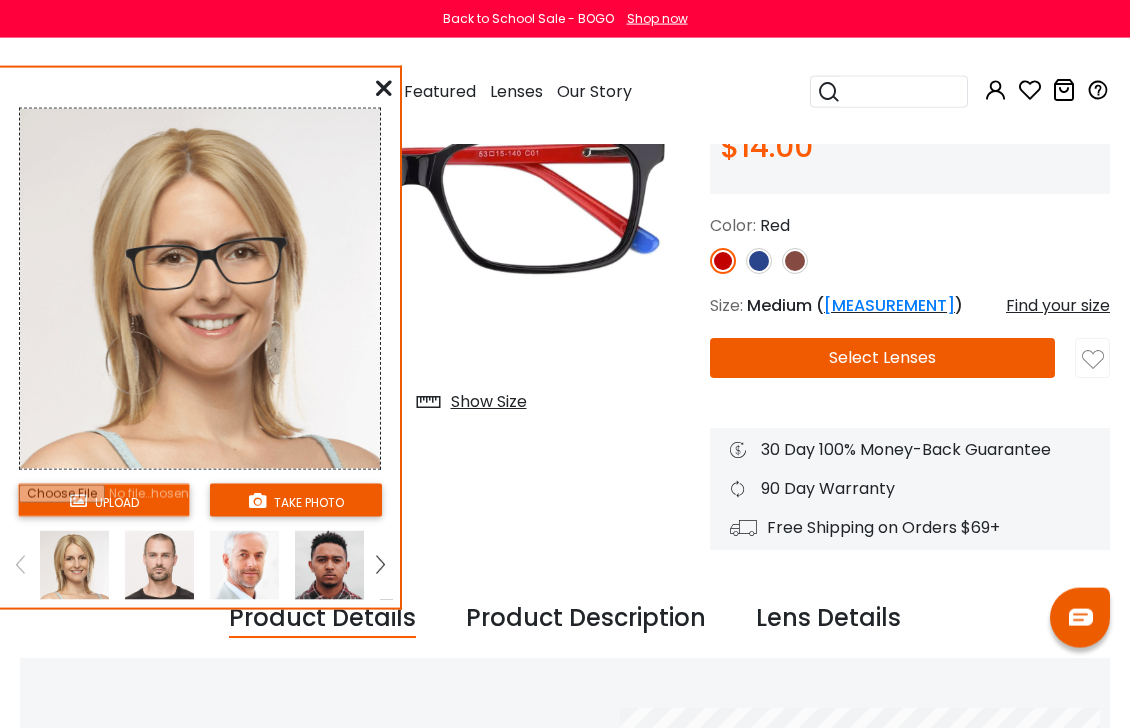 click on "Find your size" at bounding box center (1058, 306) 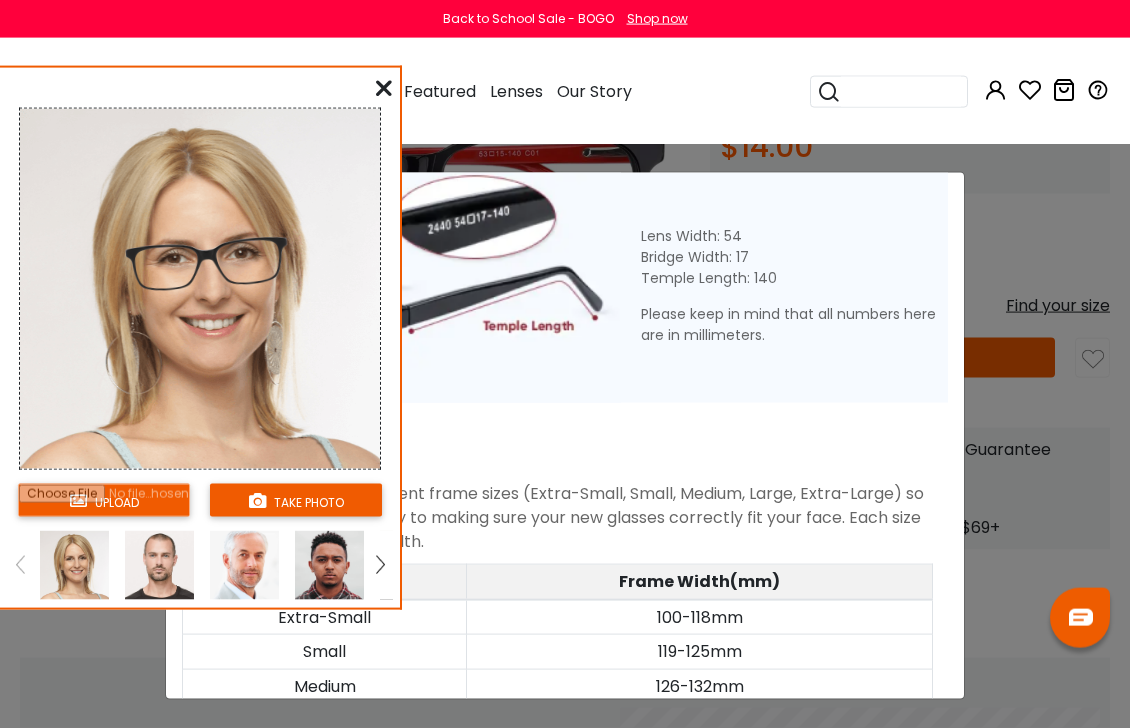 scroll, scrollTop: 872, scrollLeft: 0, axis: vertical 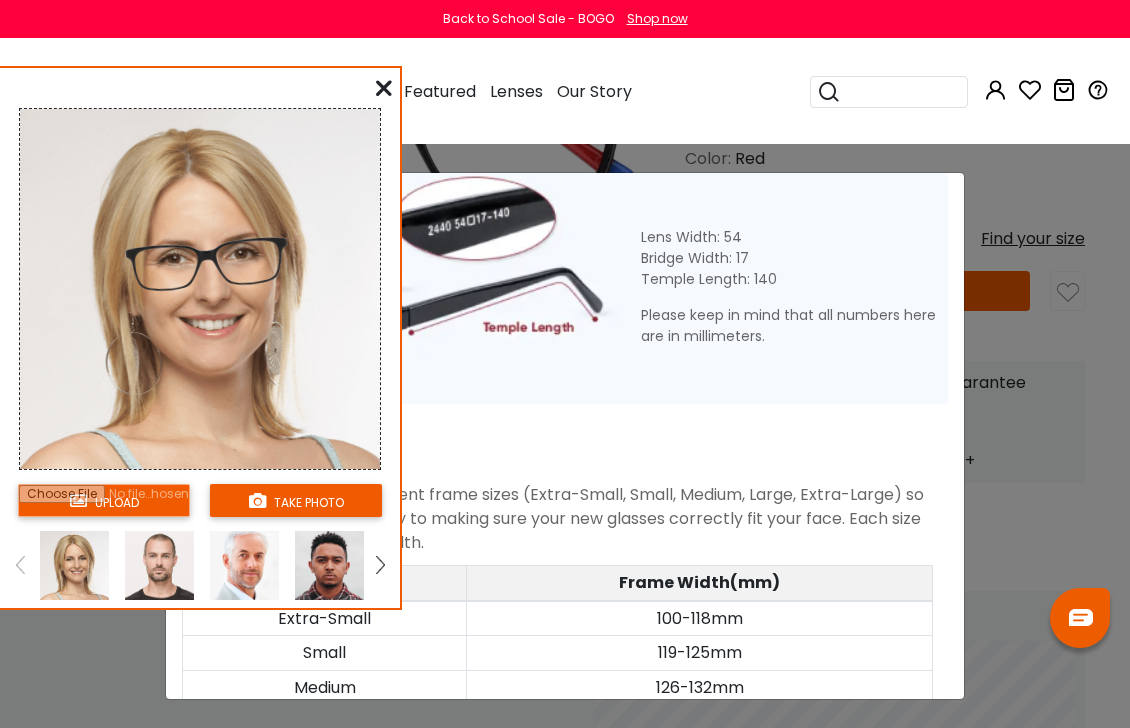 click at bounding box center [384, 88] 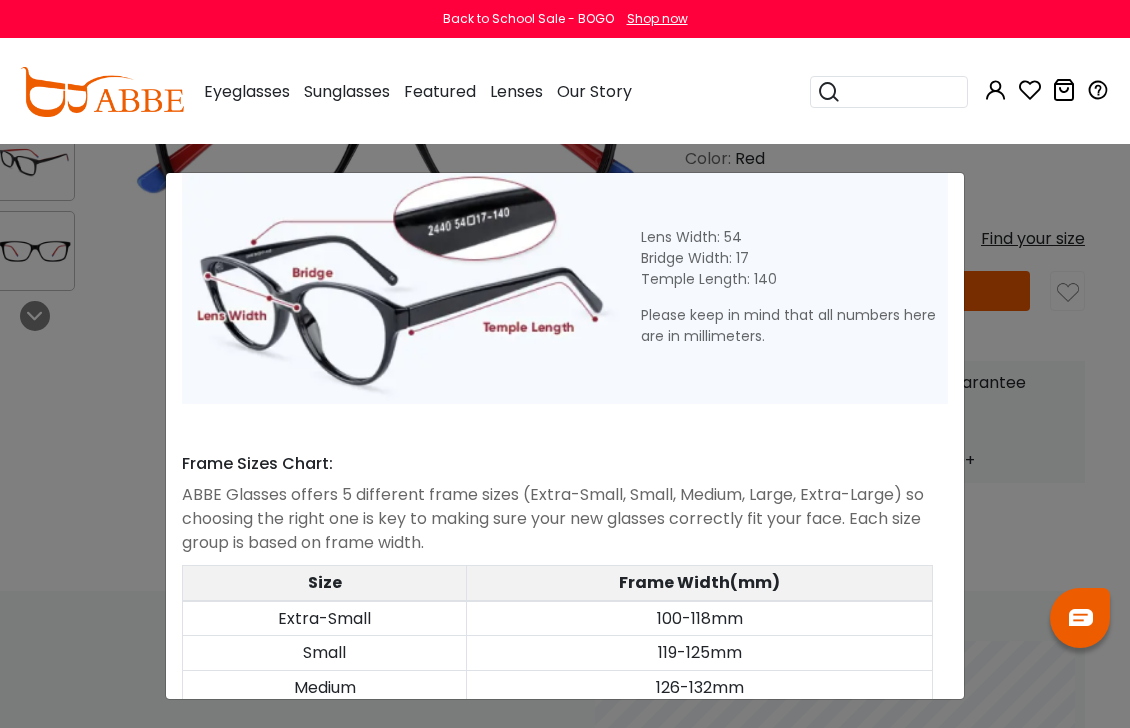scroll, scrollTop: 329, scrollLeft: 24, axis: both 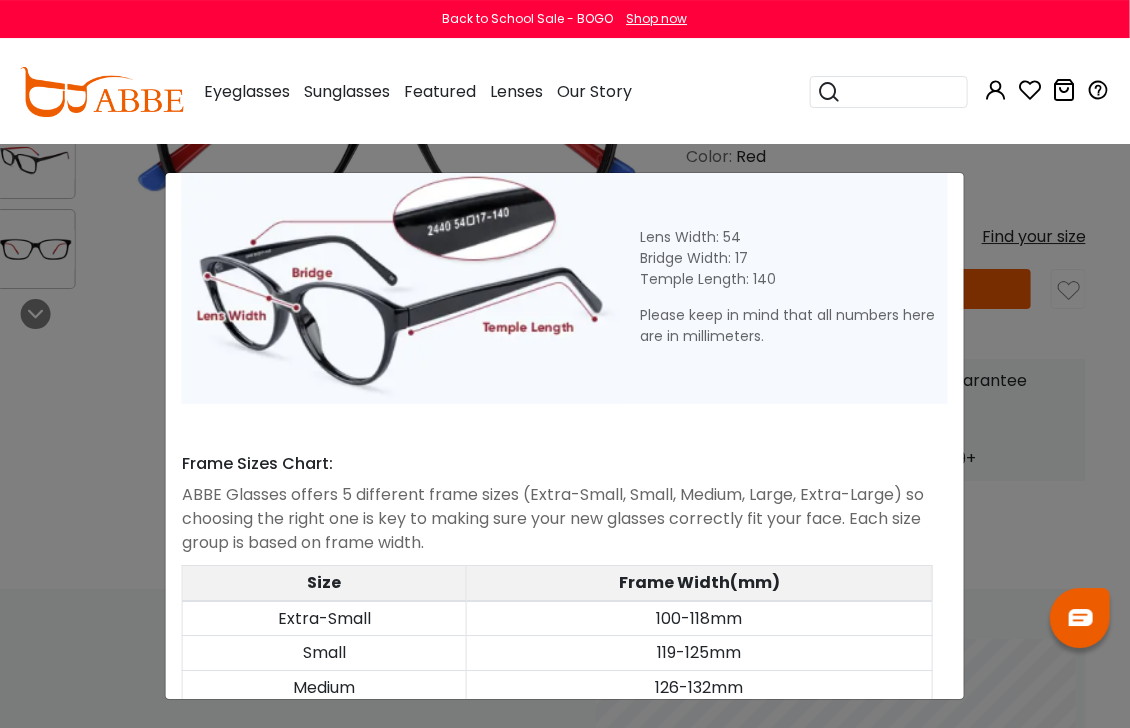 click on "Size Guide
×
A Skill For Finding Suitable Glasses Size:
Use a Credit Card
Place the card as shown (in the middle of your nose) and pay attention to the orienta-tion
If You Have Existing Glasses:
Most eyewear brands print these details in a similar spot; if you already have a pair that you like, you can compare measurements to see how a certain frame of ours will fit you.
Lens Width: 54
Bridge Width: 17
Temple Length: 140 Size" at bounding box center [565, 364] 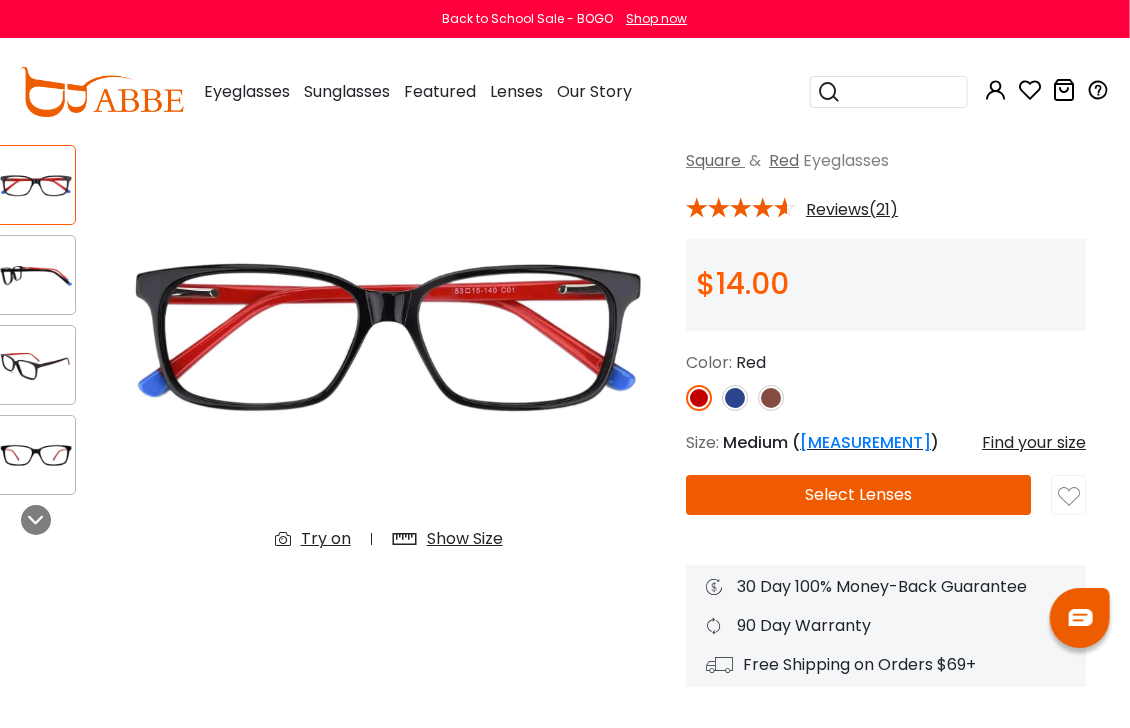 scroll, scrollTop: 124, scrollLeft: 24, axis: both 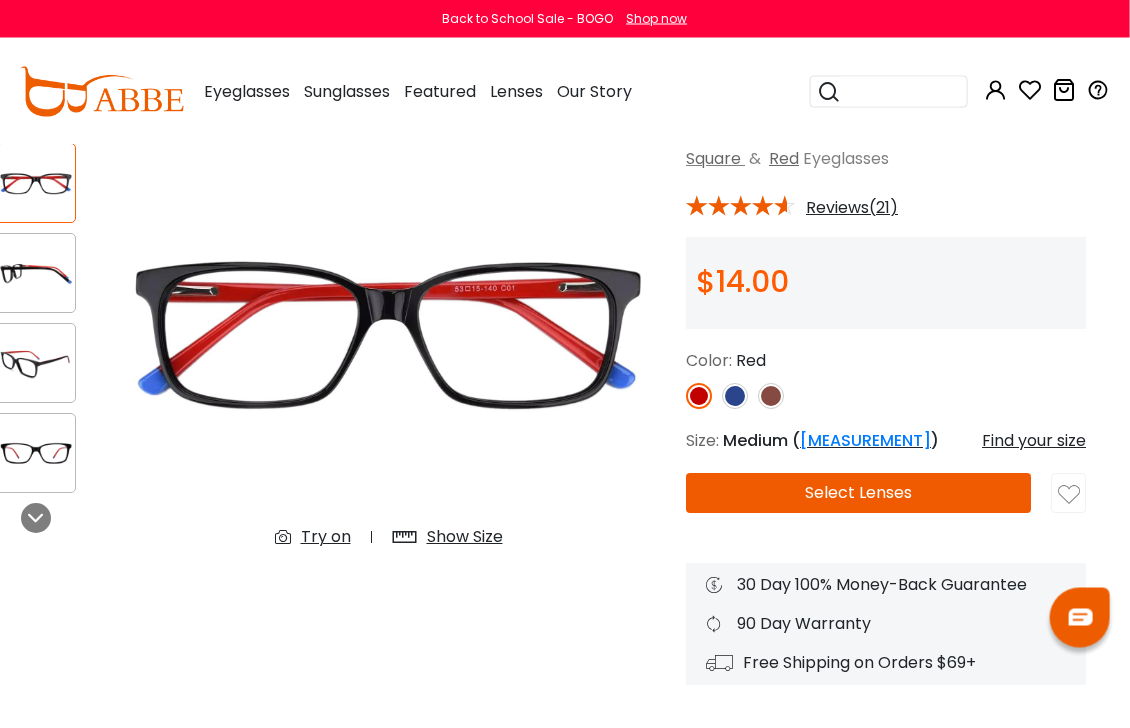 click on "Select Lenses" at bounding box center (858, 494) 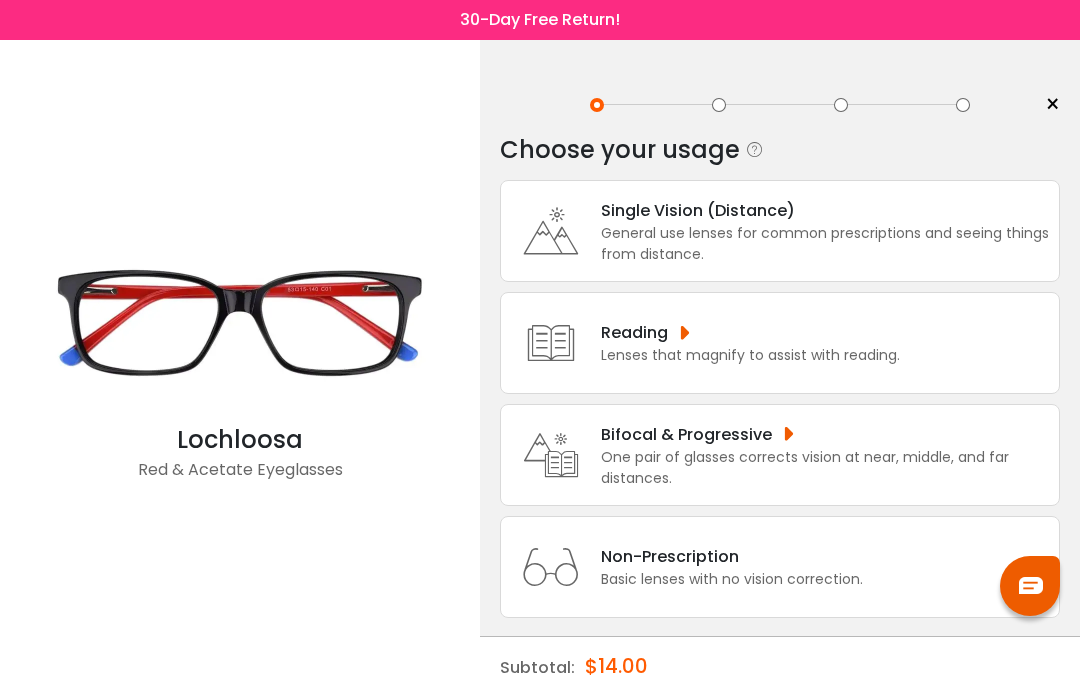 scroll, scrollTop: 0, scrollLeft: 0, axis: both 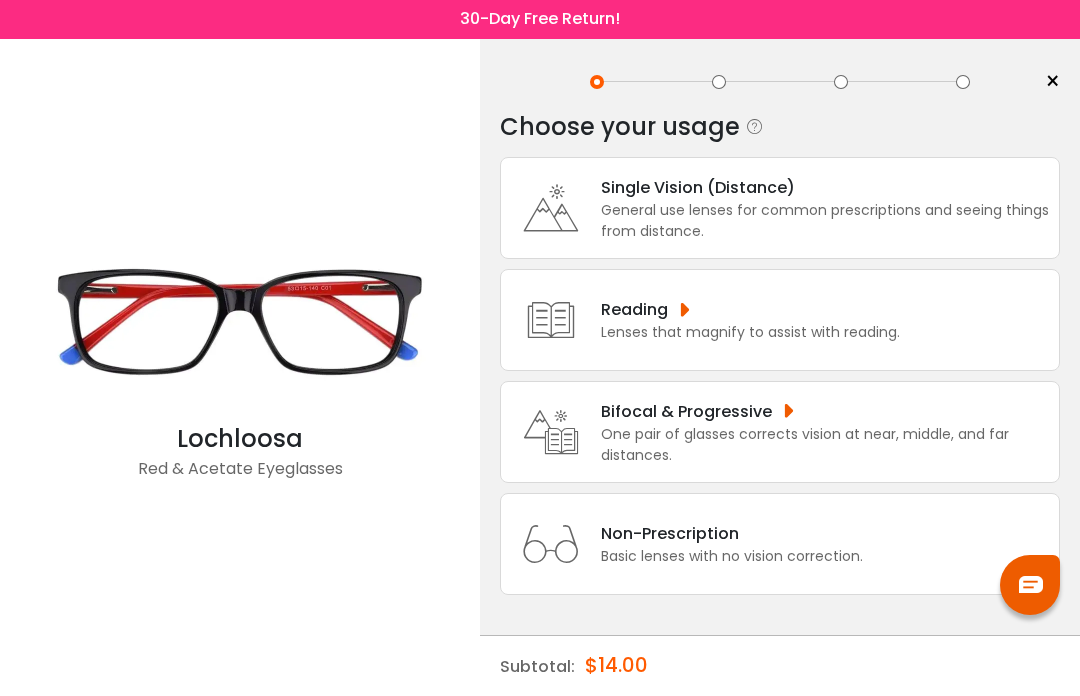 click on "One pair of glasses corrects vision at near, middle, and far distances." at bounding box center (825, 446) 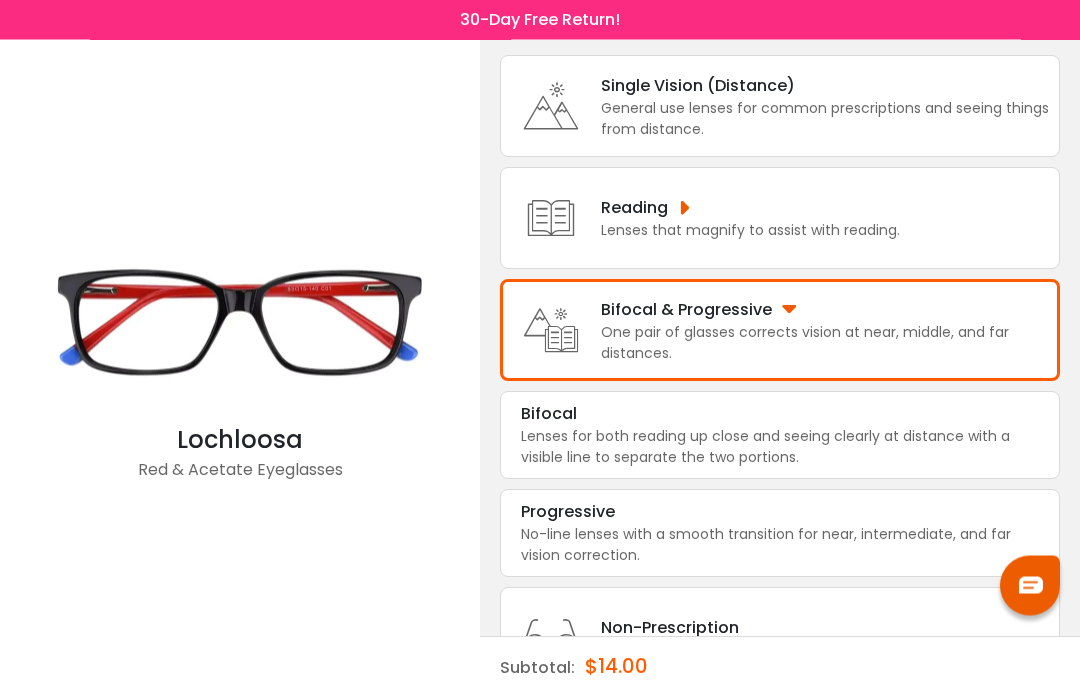 scroll, scrollTop: 181, scrollLeft: 0, axis: vertical 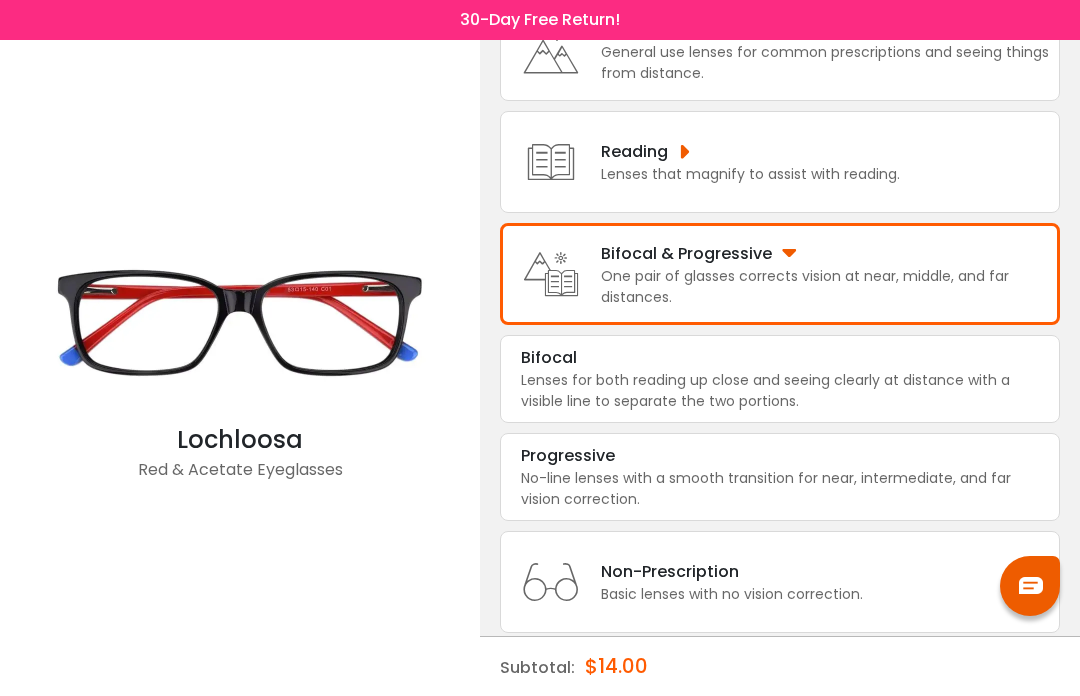 click at bounding box center [1031, 585] 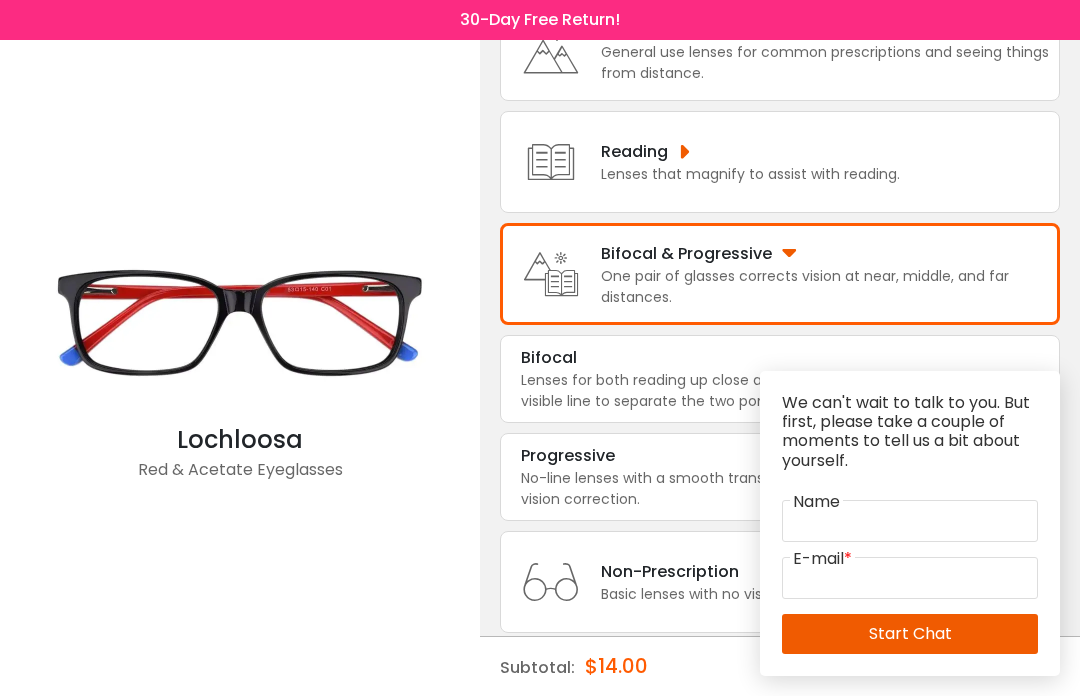 click on "Progressive" at bounding box center [568, 456] 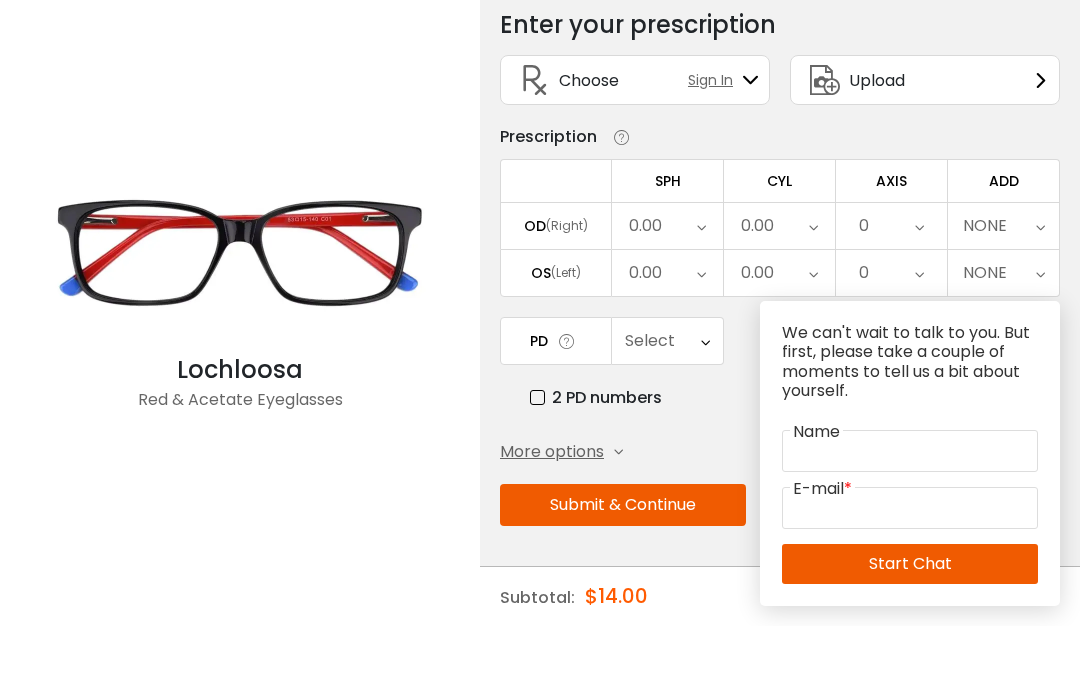 scroll, scrollTop: 0, scrollLeft: 0, axis: both 